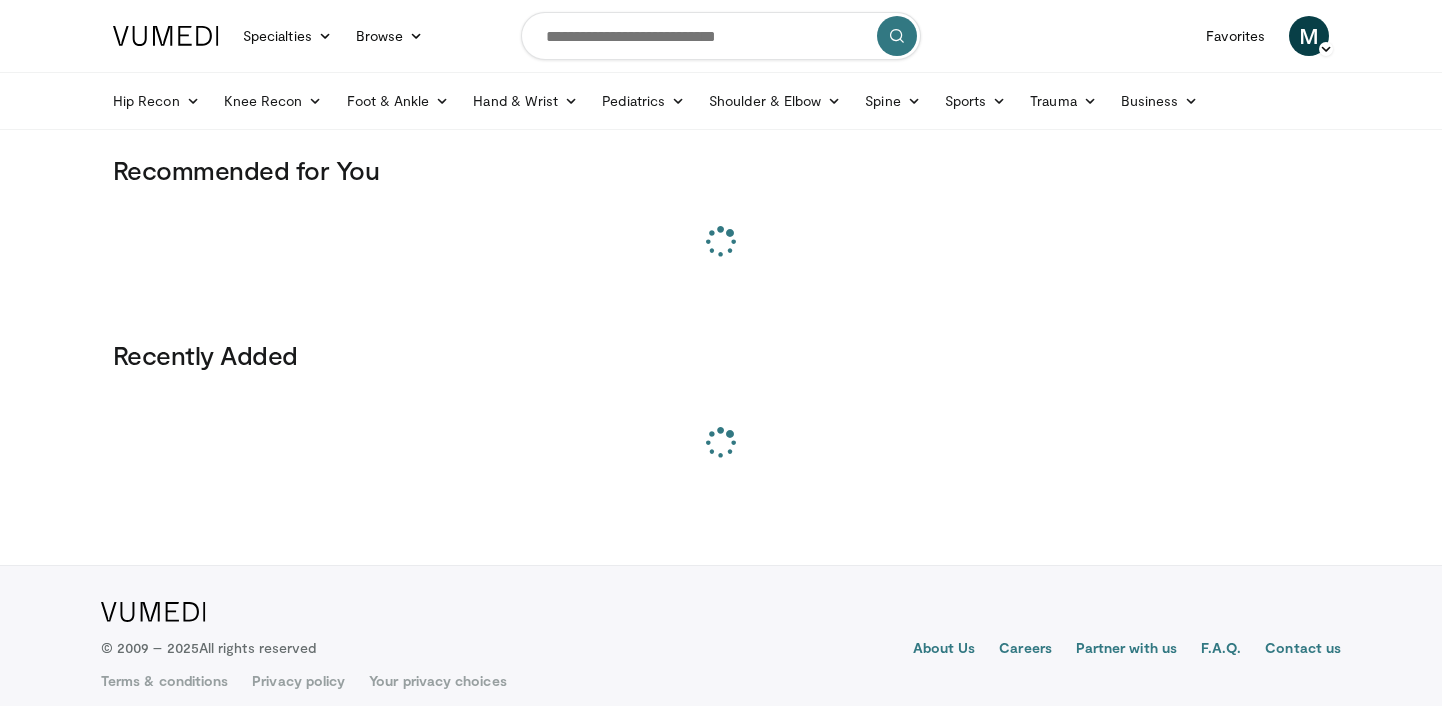 scroll, scrollTop: 0, scrollLeft: 0, axis: both 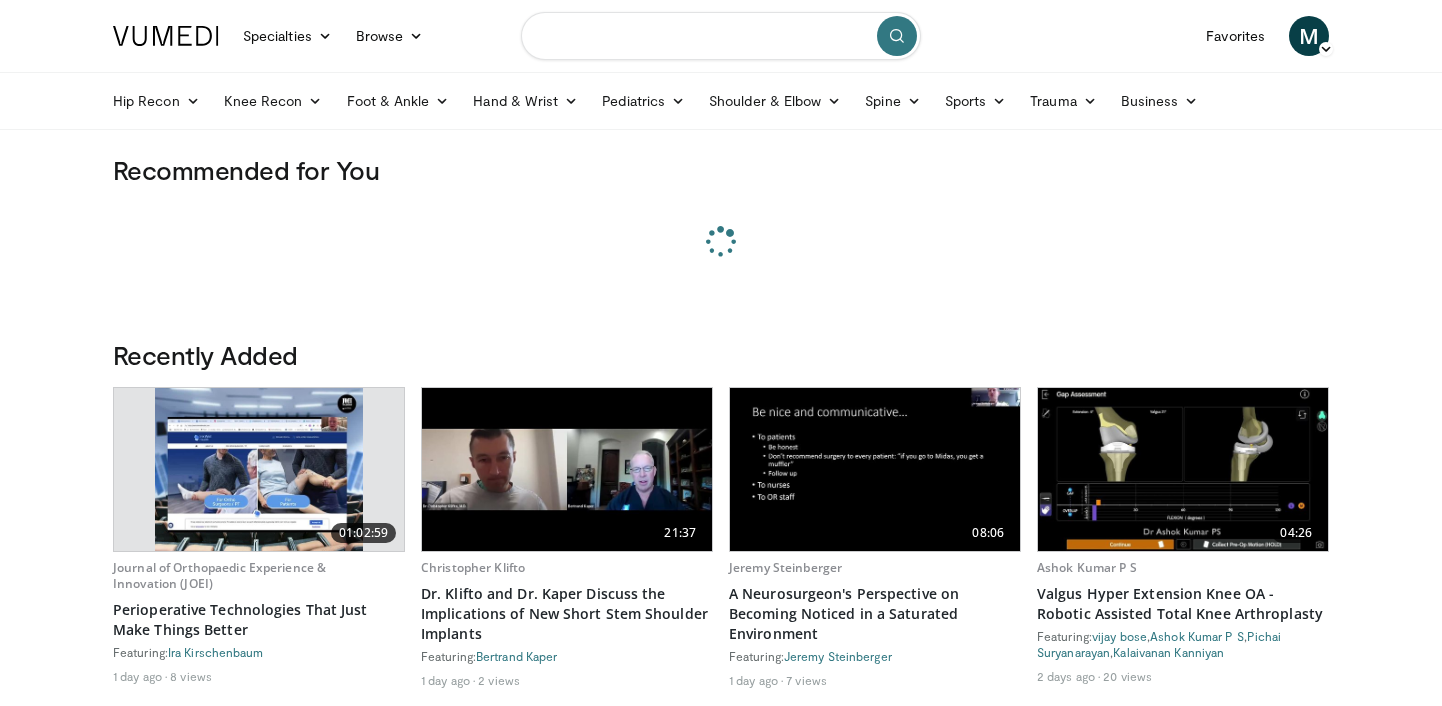click at bounding box center [721, 36] 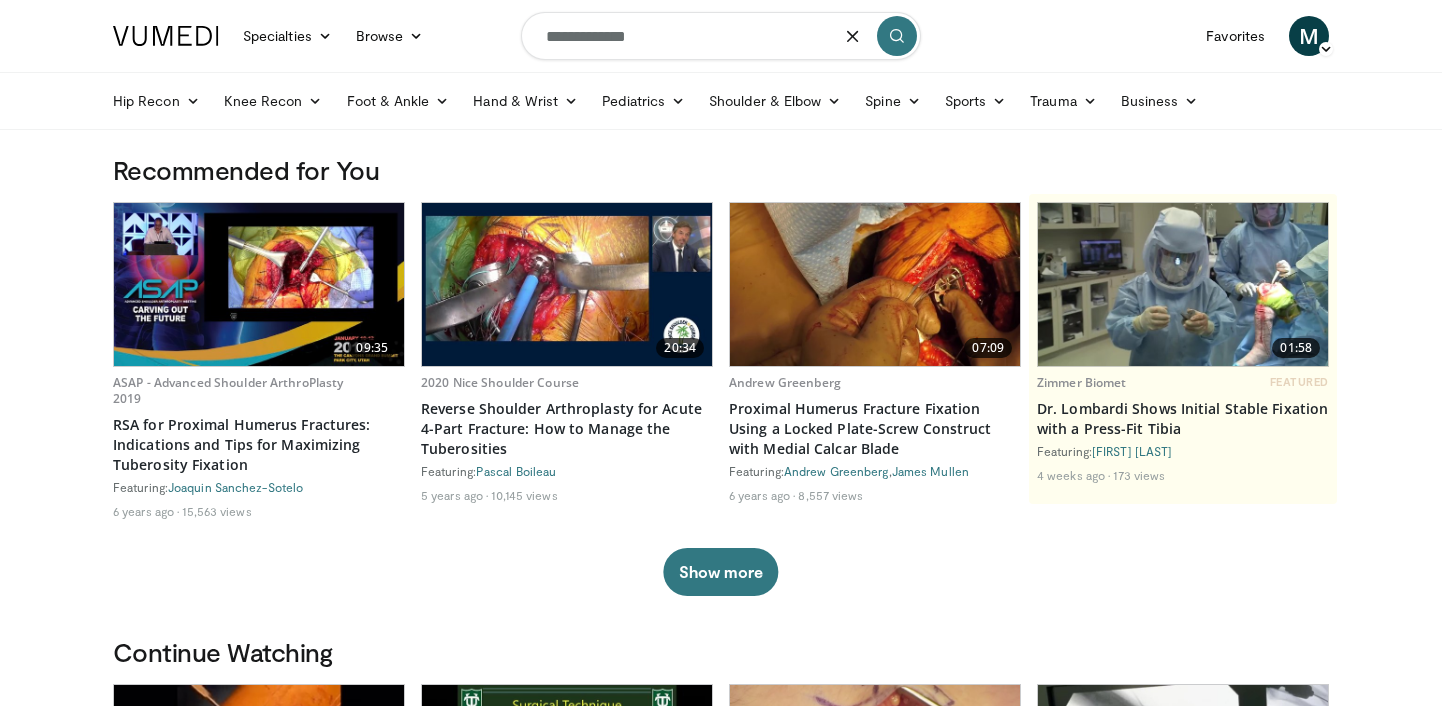 type on "**********" 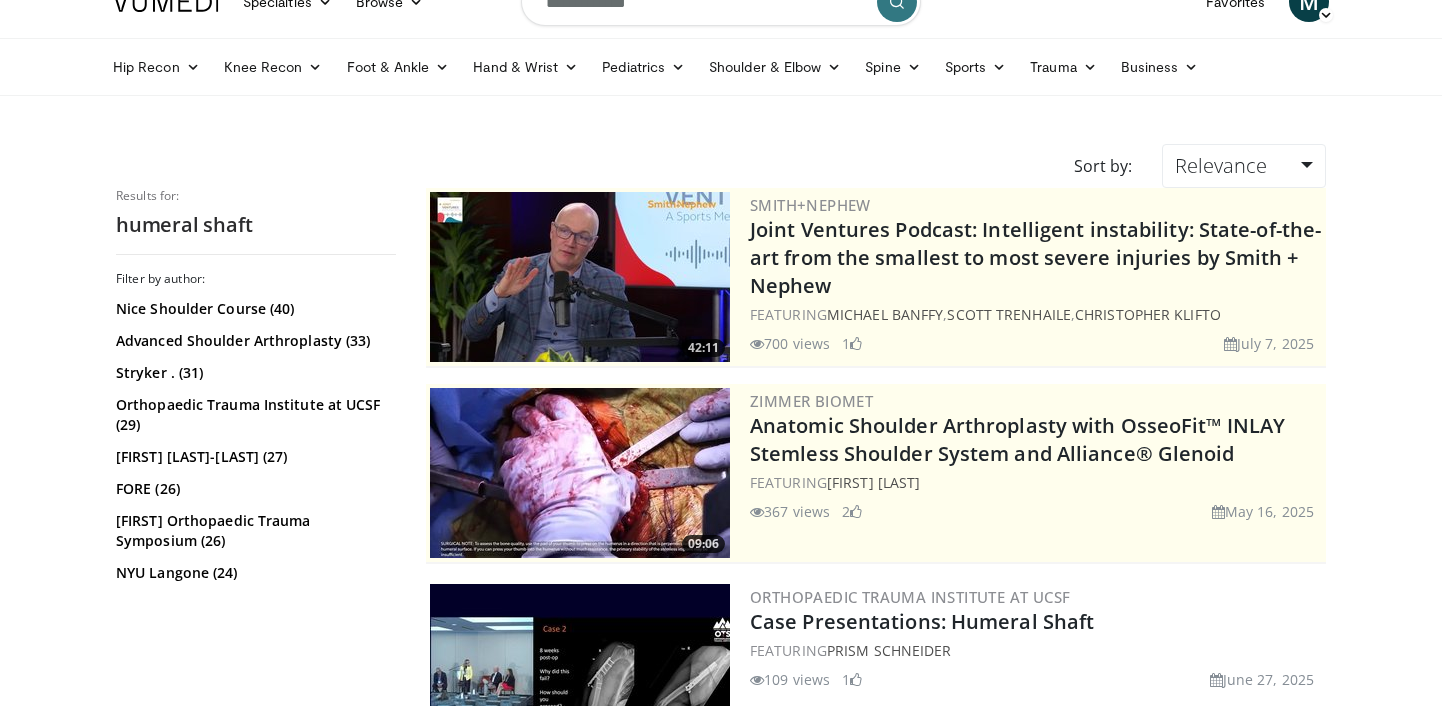 scroll, scrollTop: 0, scrollLeft: 0, axis: both 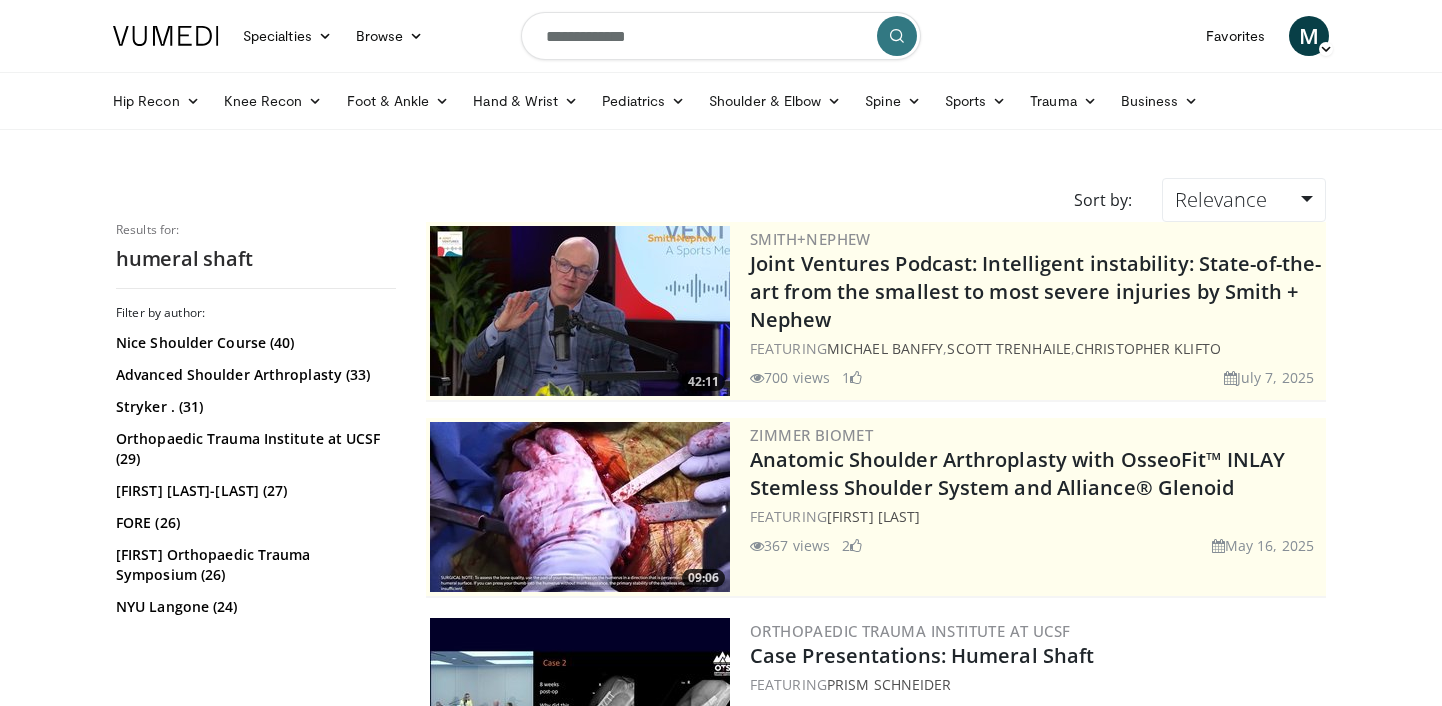 click on "**********" at bounding box center [721, 36] 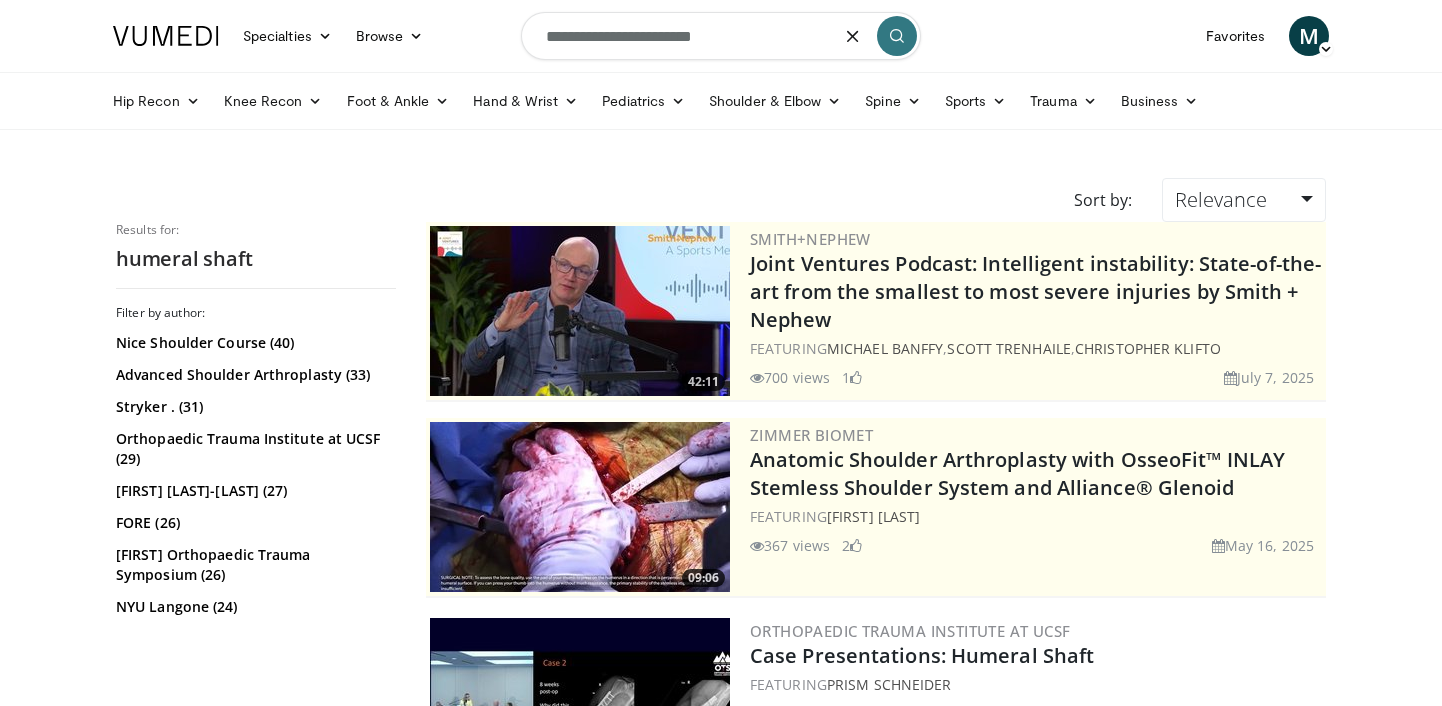type on "**********" 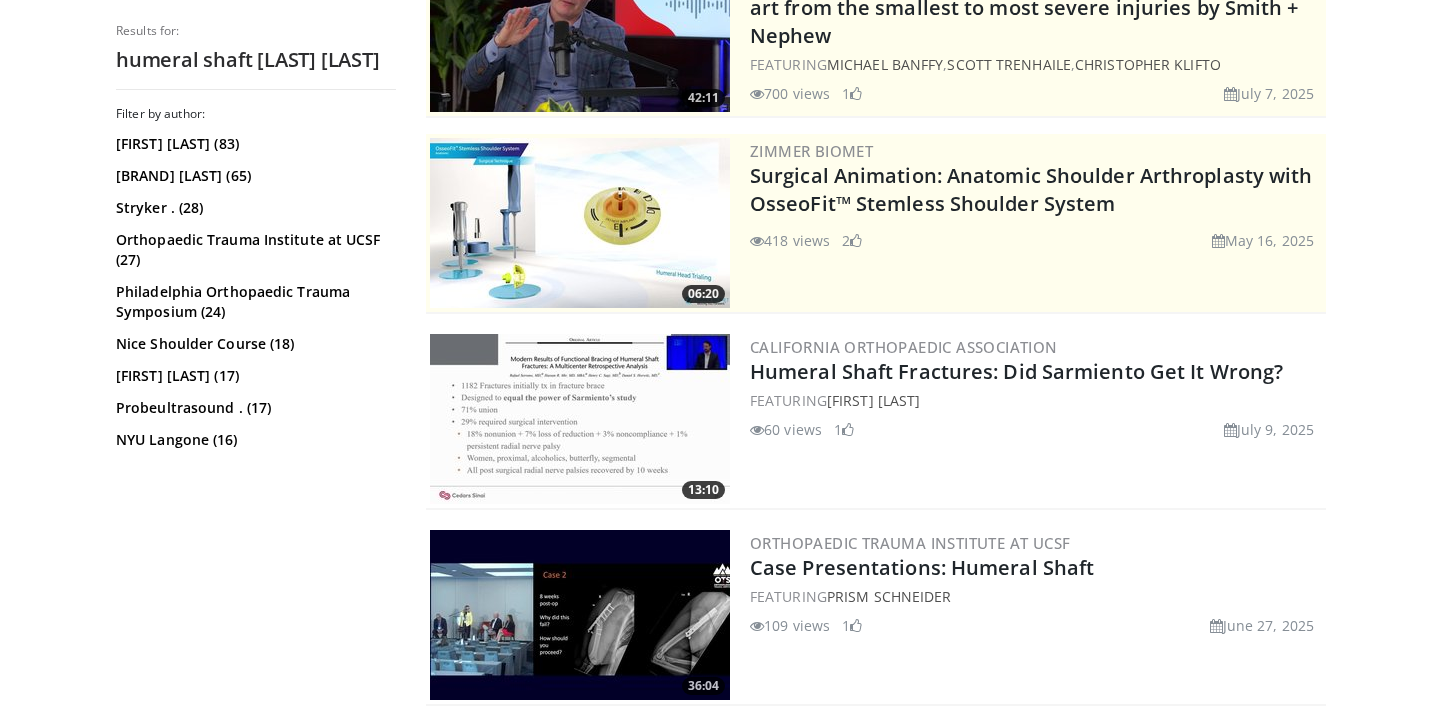scroll, scrollTop: 0, scrollLeft: 0, axis: both 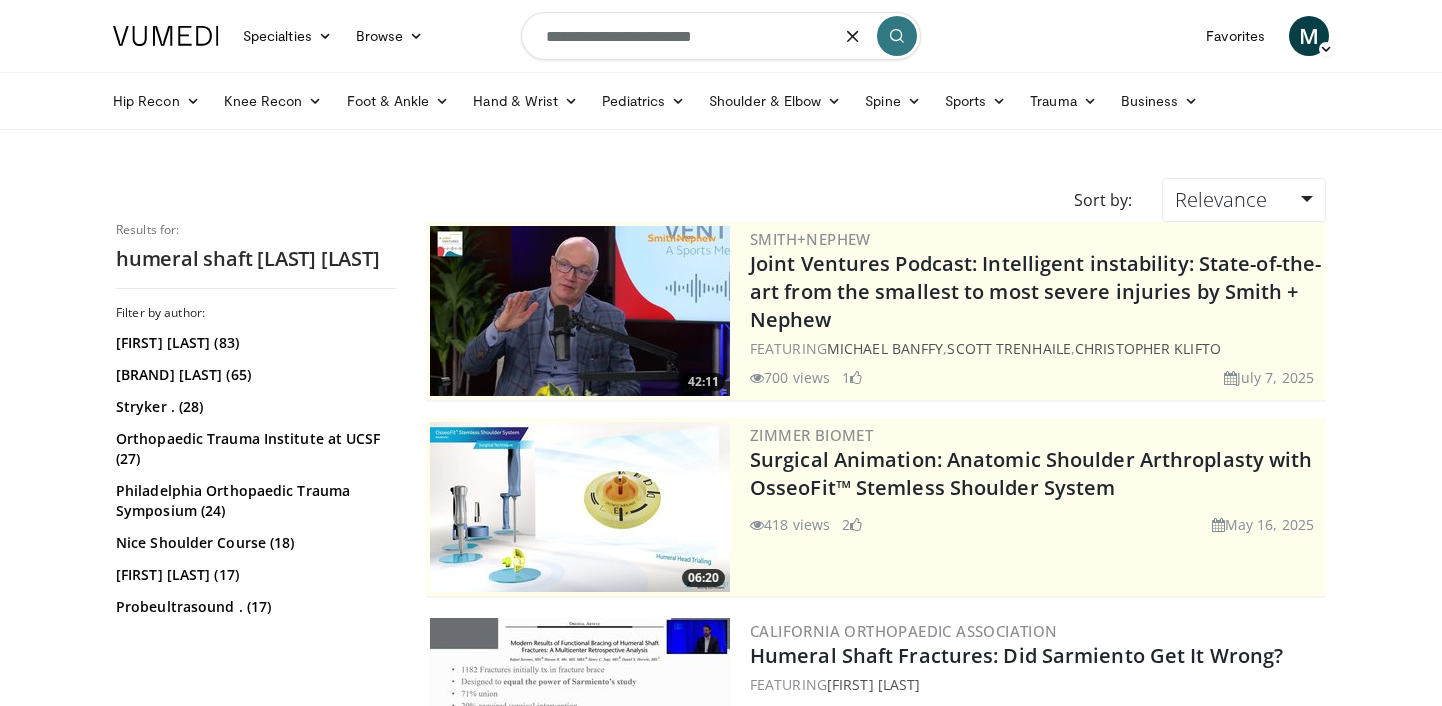 drag, startPoint x: 729, startPoint y: 44, endPoint x: 463, endPoint y: 43, distance: 266.0019 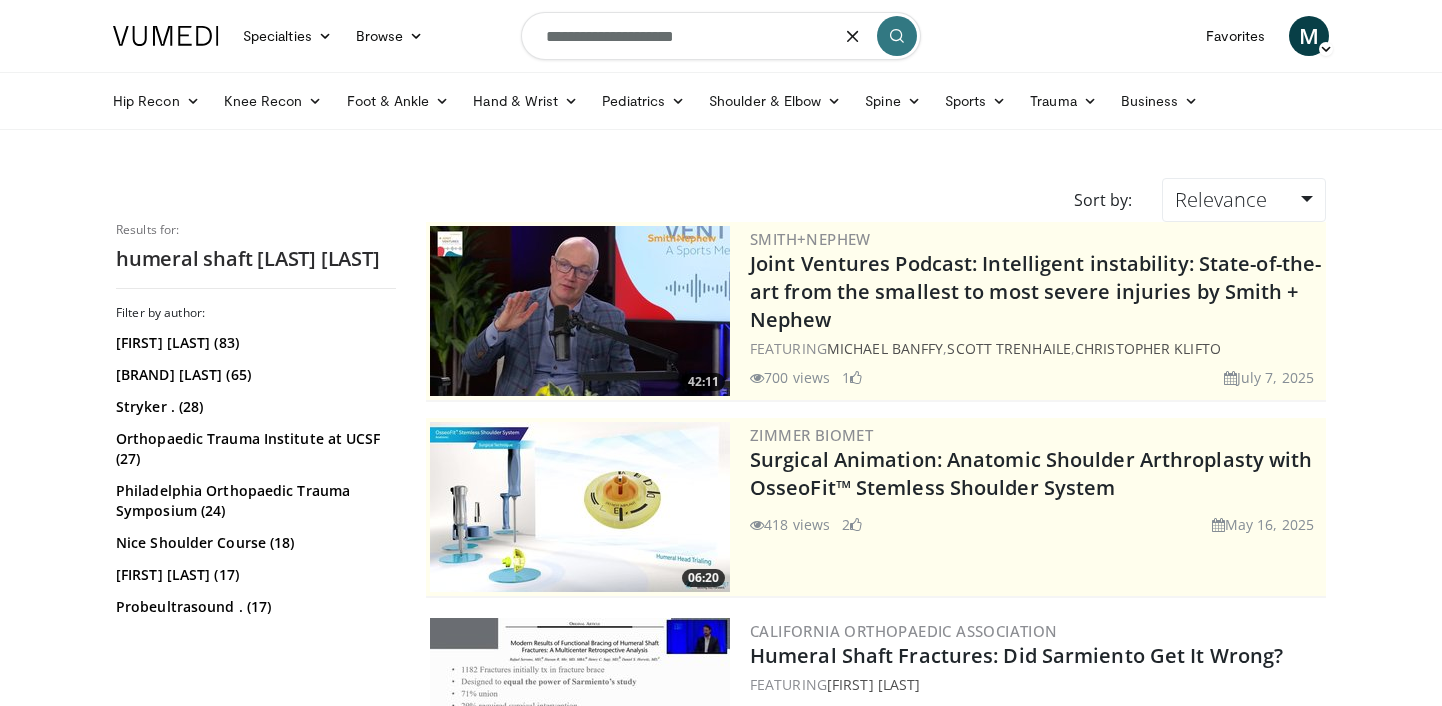 type on "**********" 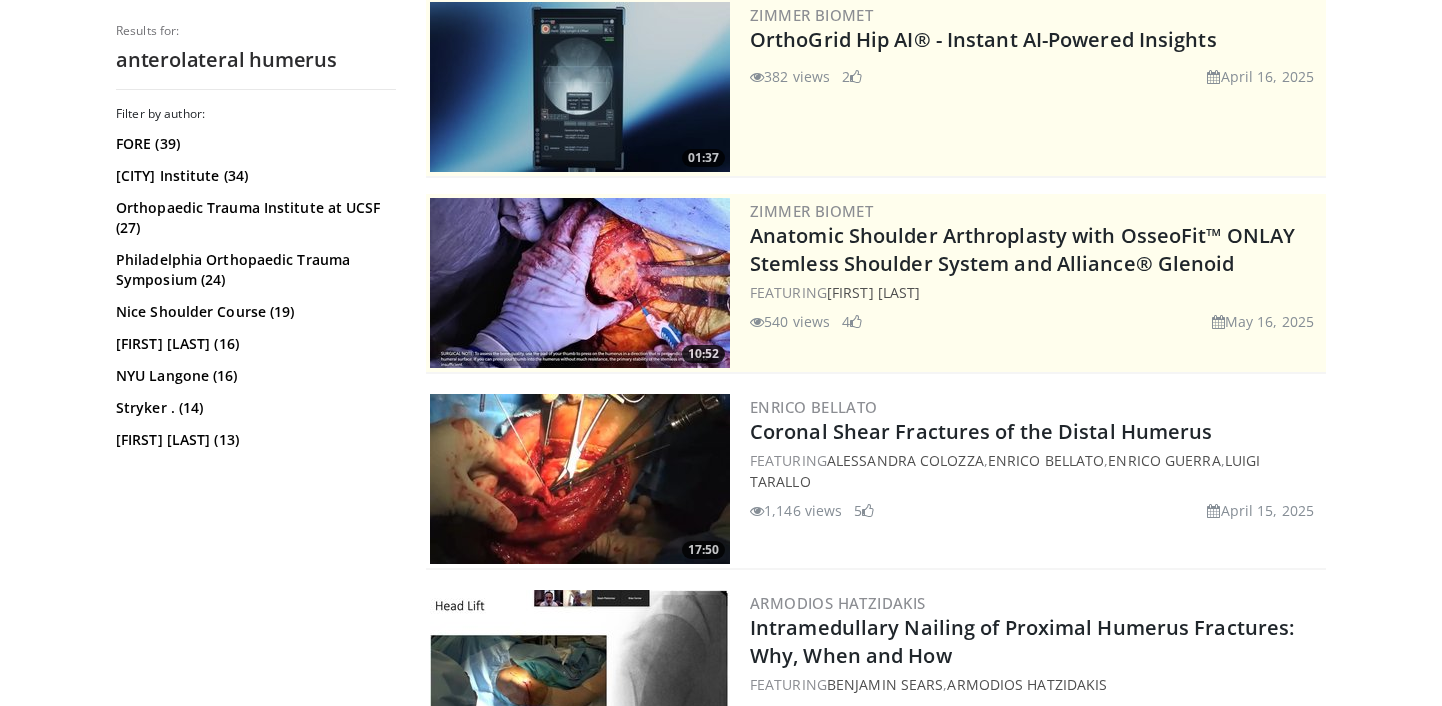 scroll, scrollTop: 0, scrollLeft: 0, axis: both 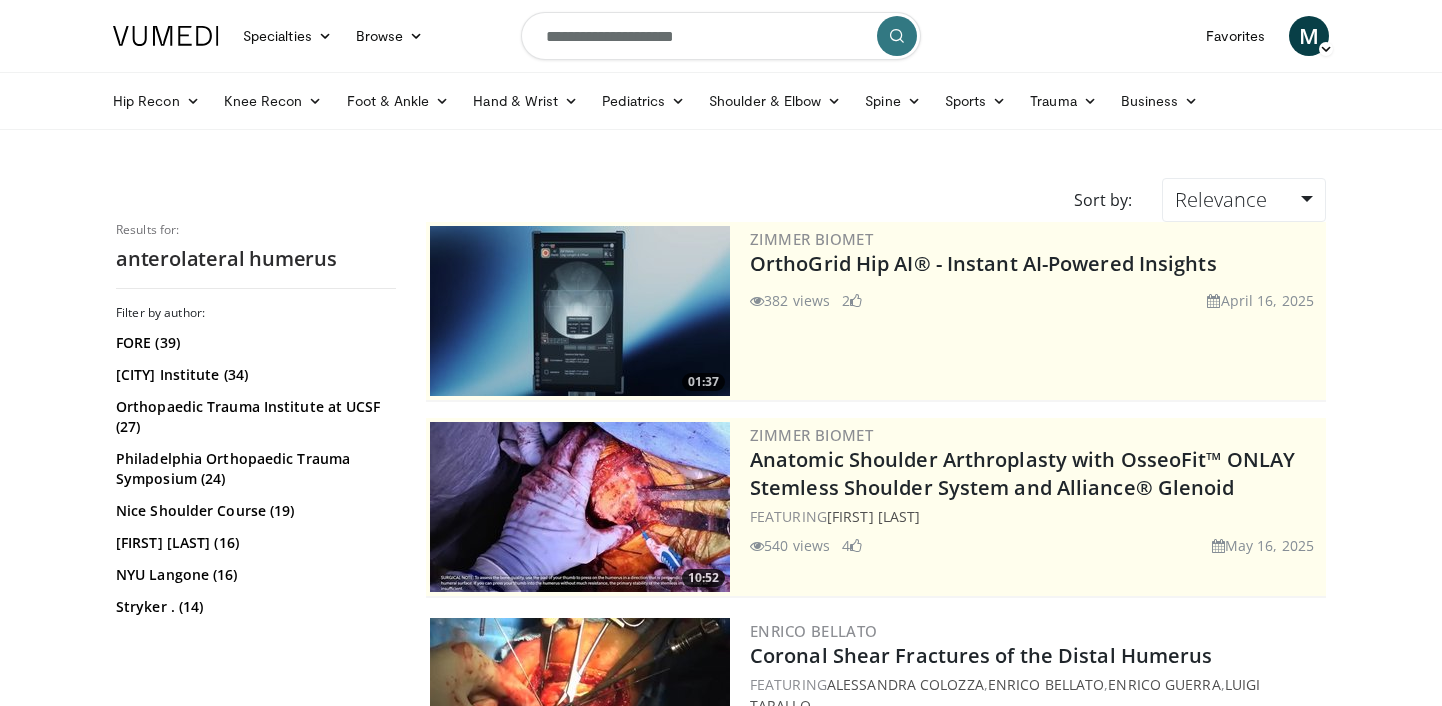 click on "**********" at bounding box center (721, 36) 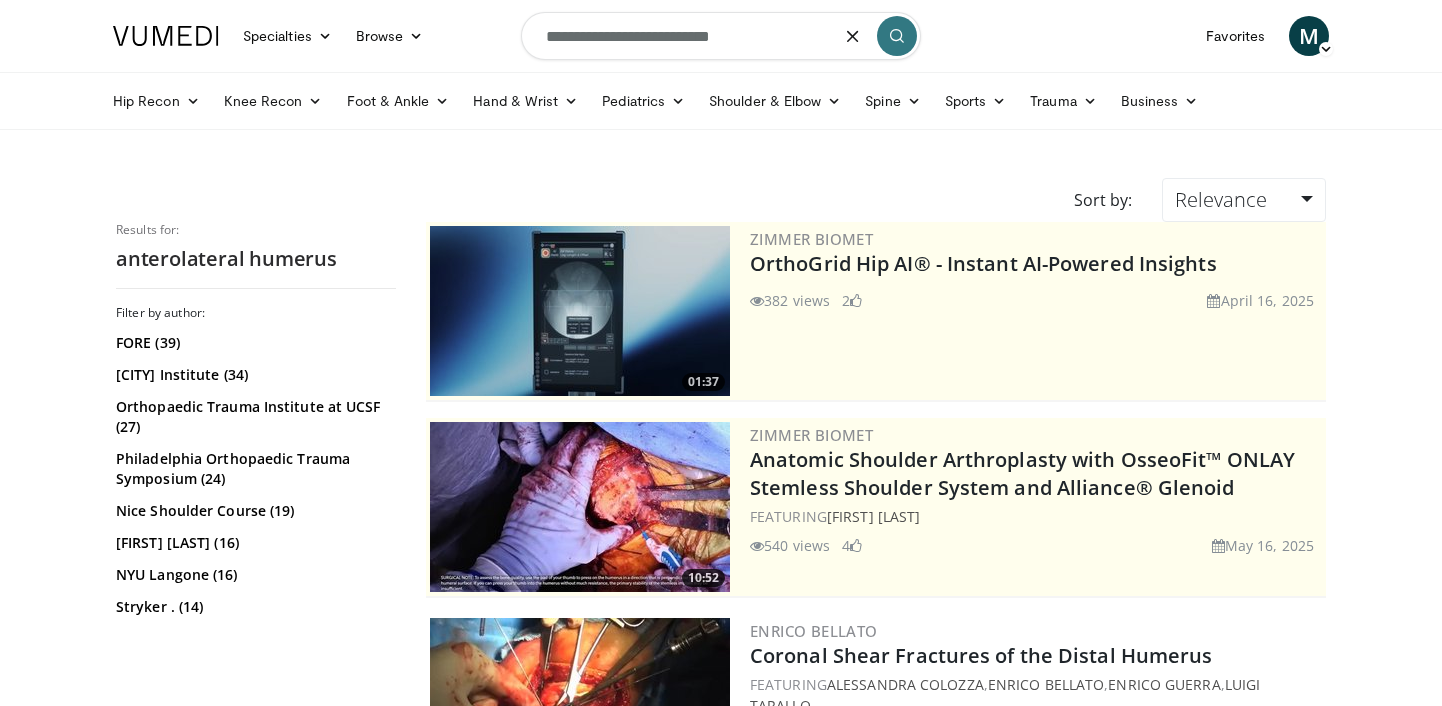 type on "**********" 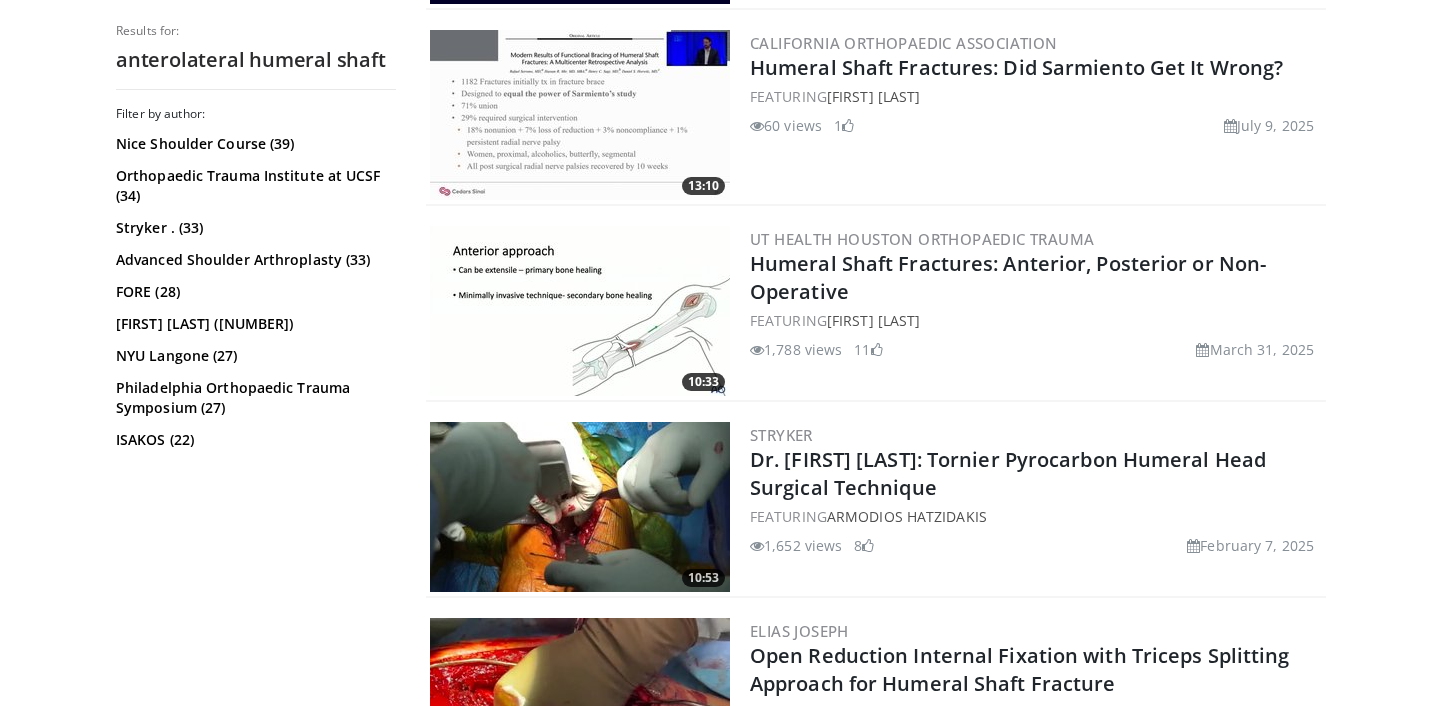 scroll, scrollTop: 0, scrollLeft: 0, axis: both 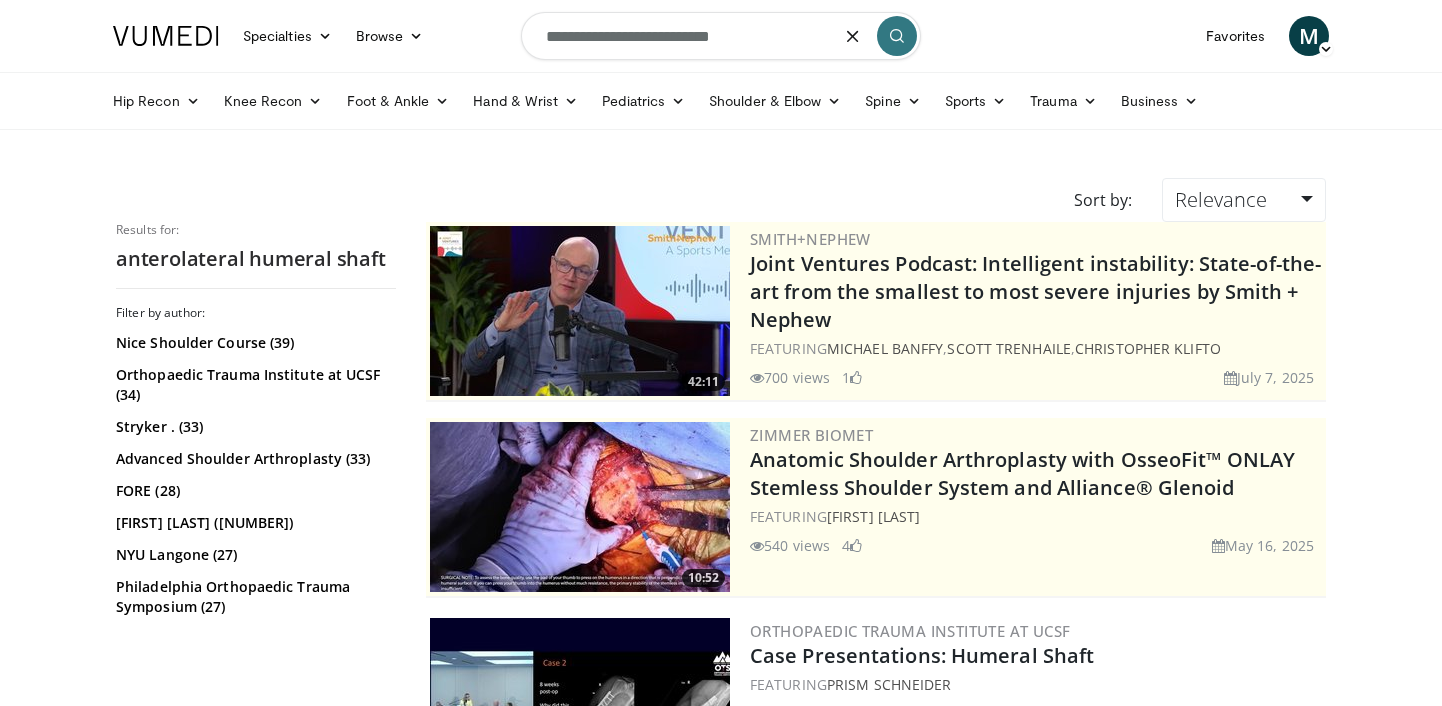 drag, startPoint x: 781, startPoint y: 34, endPoint x: 474, endPoint y: 12, distance: 307.78726 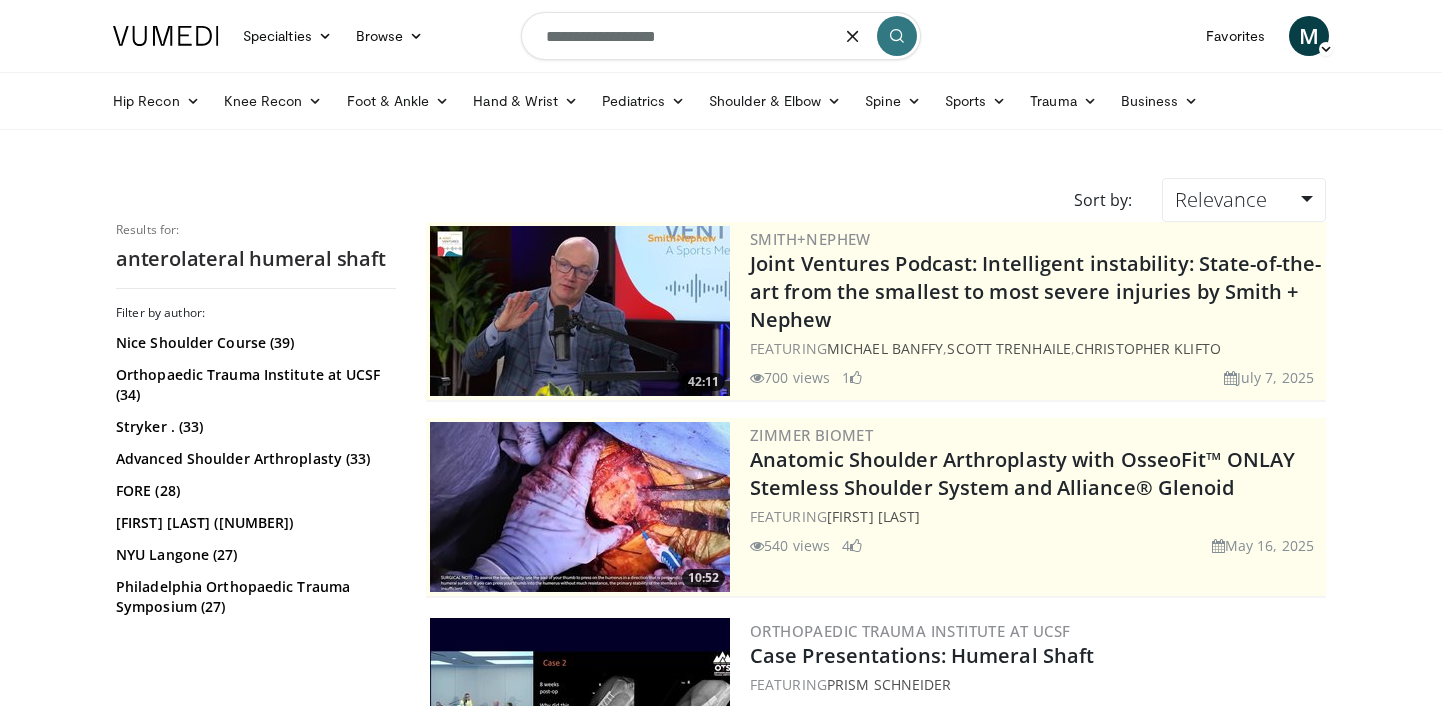 type on "**********" 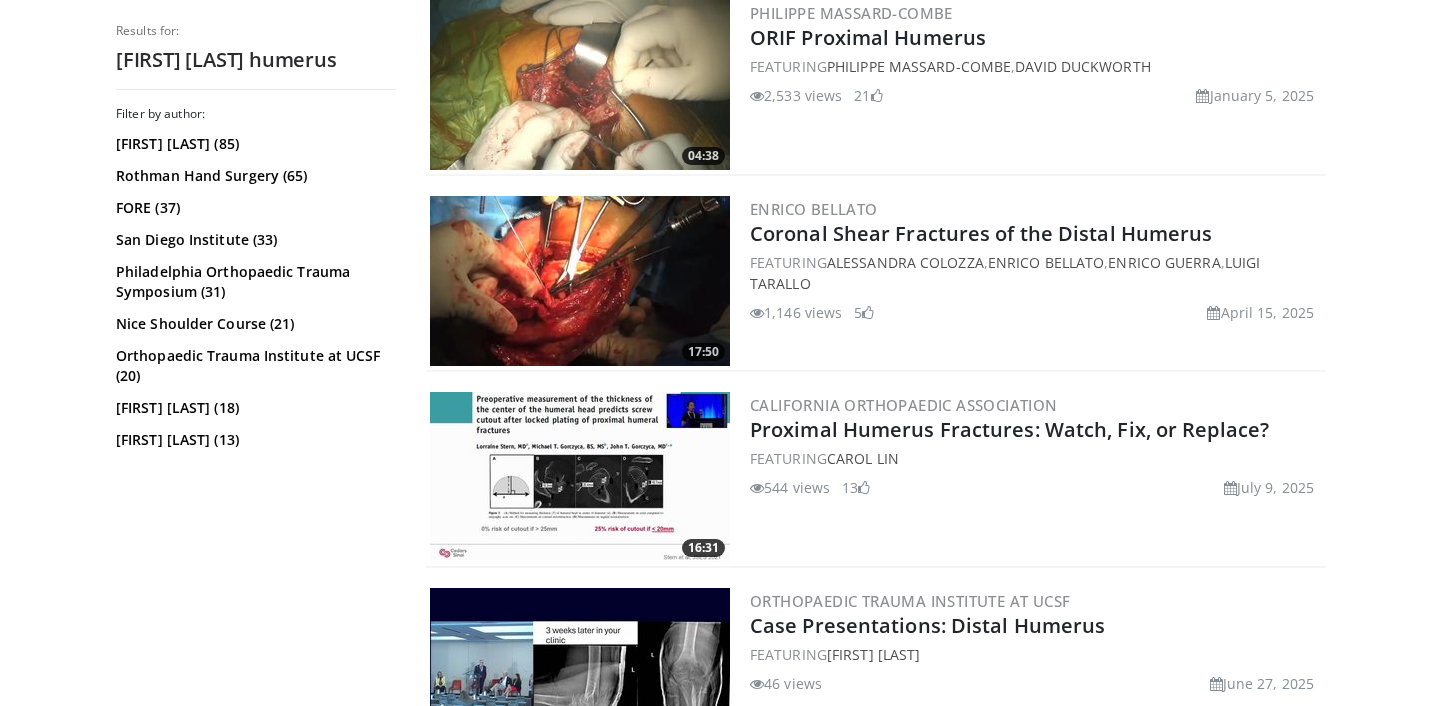 scroll, scrollTop: 825, scrollLeft: 0, axis: vertical 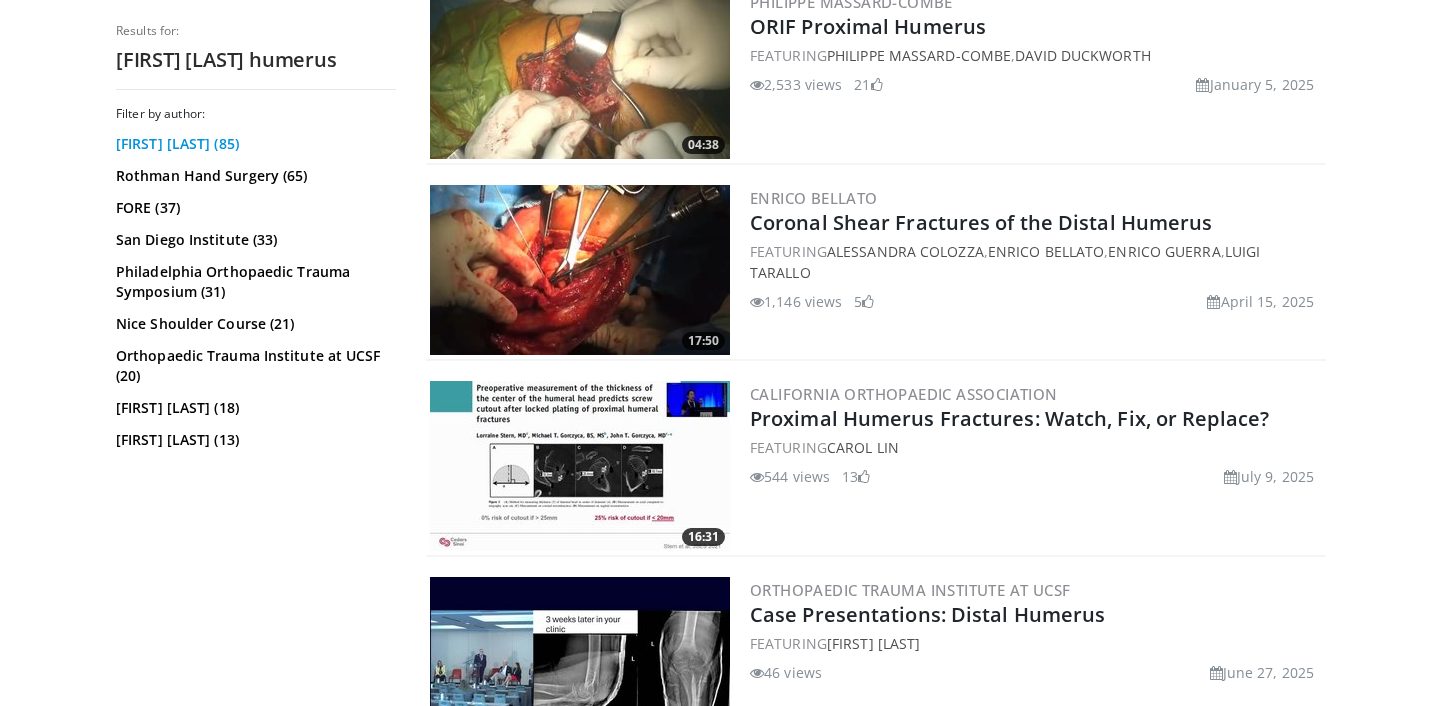 click on "[FIRST] [LAST] (85)" at bounding box center (253, 144) 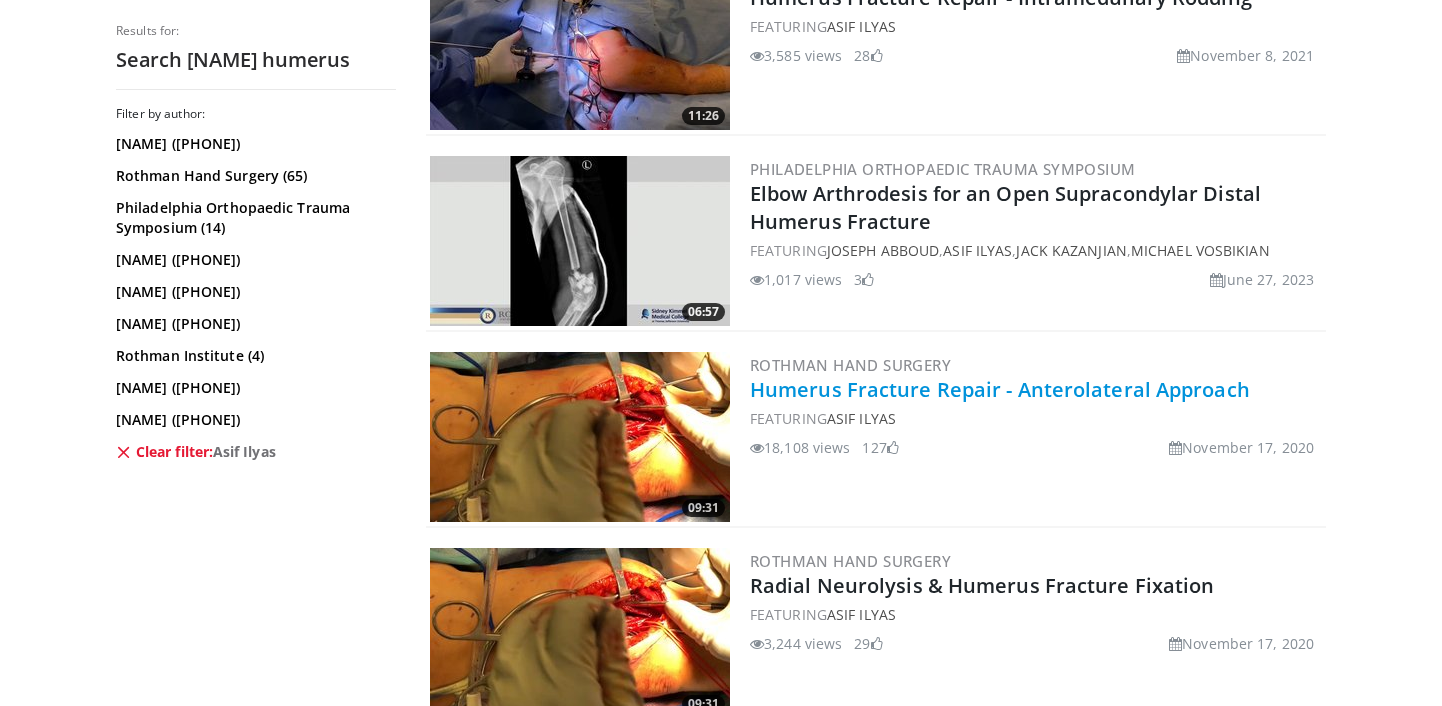 scroll, scrollTop: 1052, scrollLeft: 0, axis: vertical 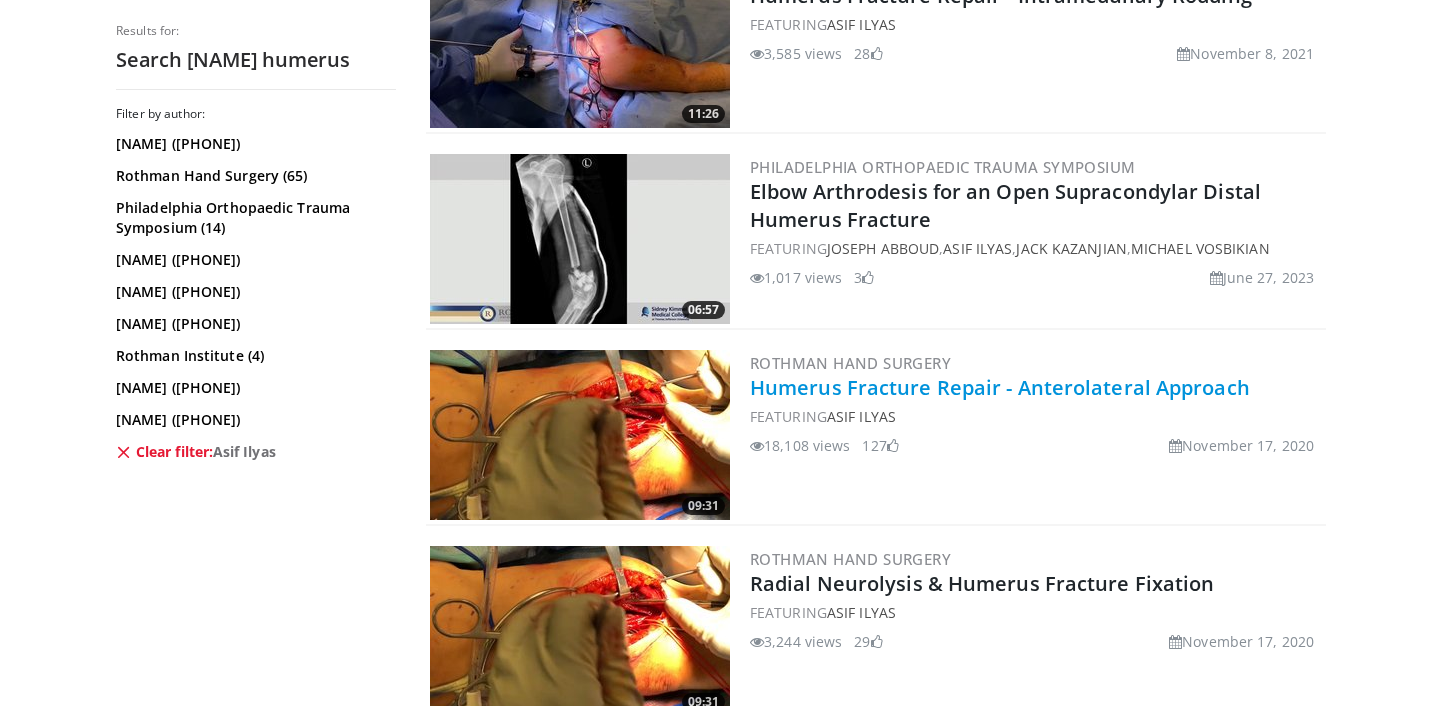 click on "Humerus Fracture Repair - Anterolateral Approach" at bounding box center [1000, 387] 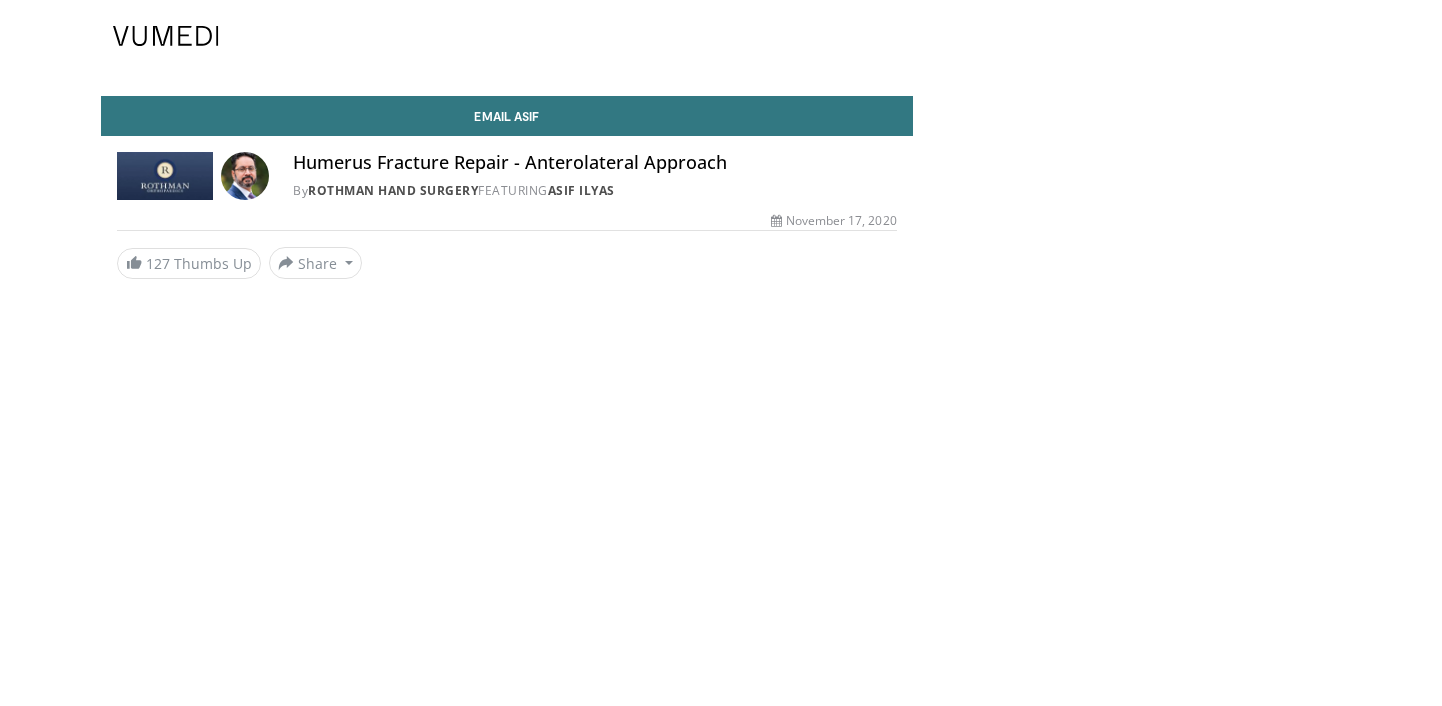 scroll, scrollTop: 0, scrollLeft: 0, axis: both 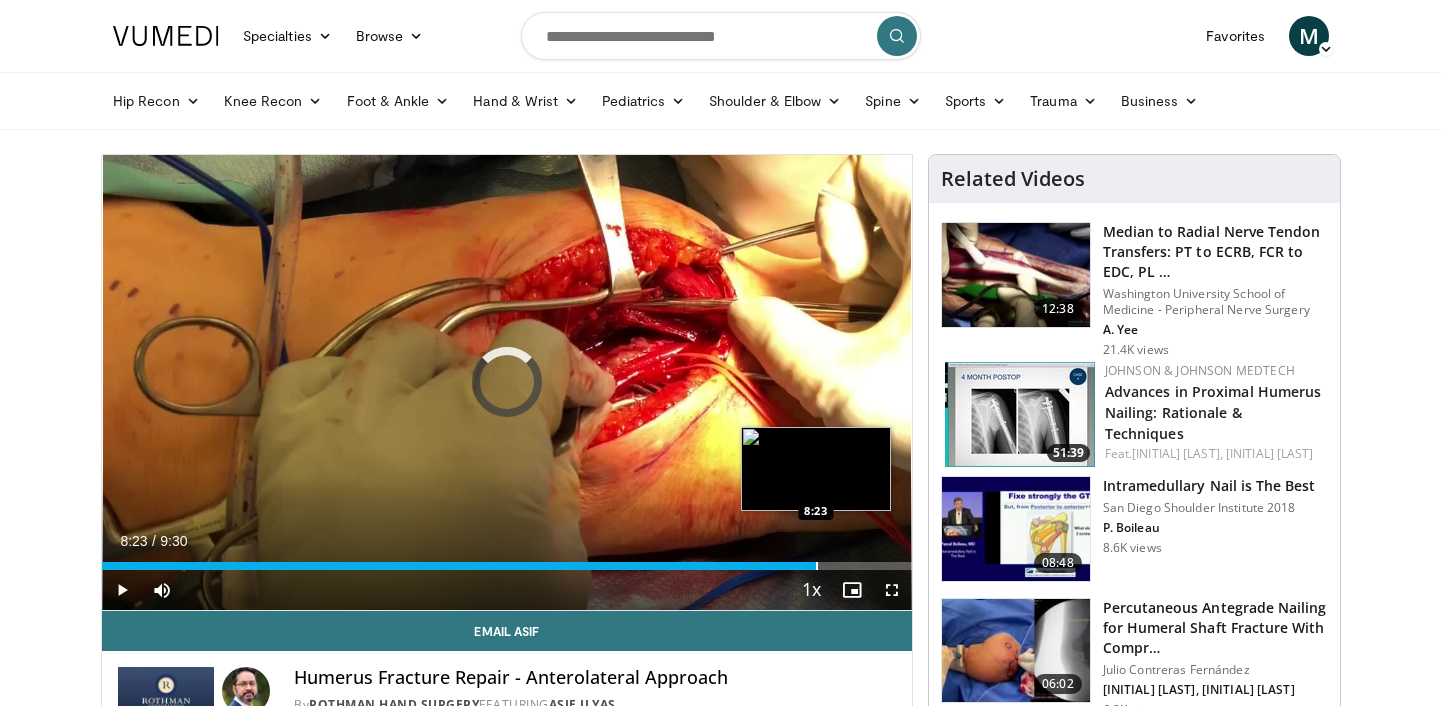click at bounding box center [817, 566] 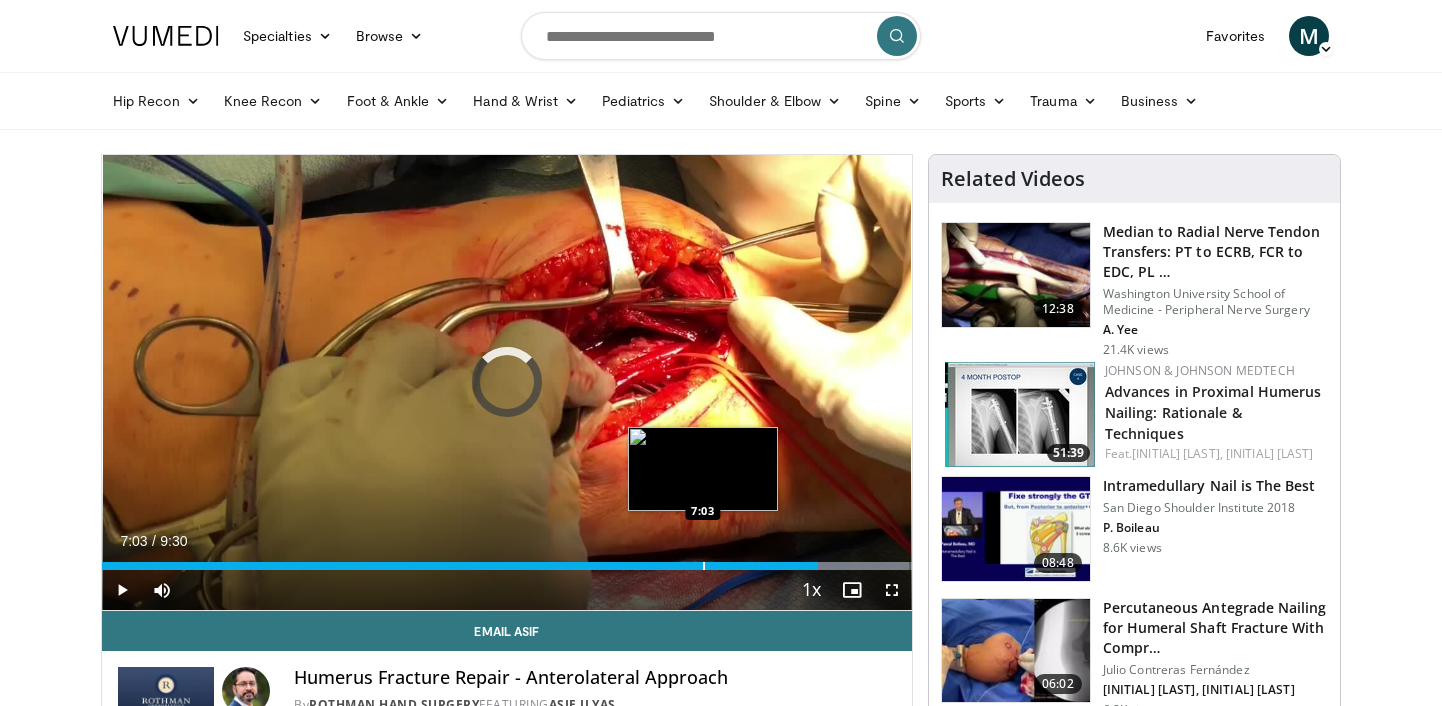 click on "Loaded :  99.71% 8:25 7:03" at bounding box center [507, 560] 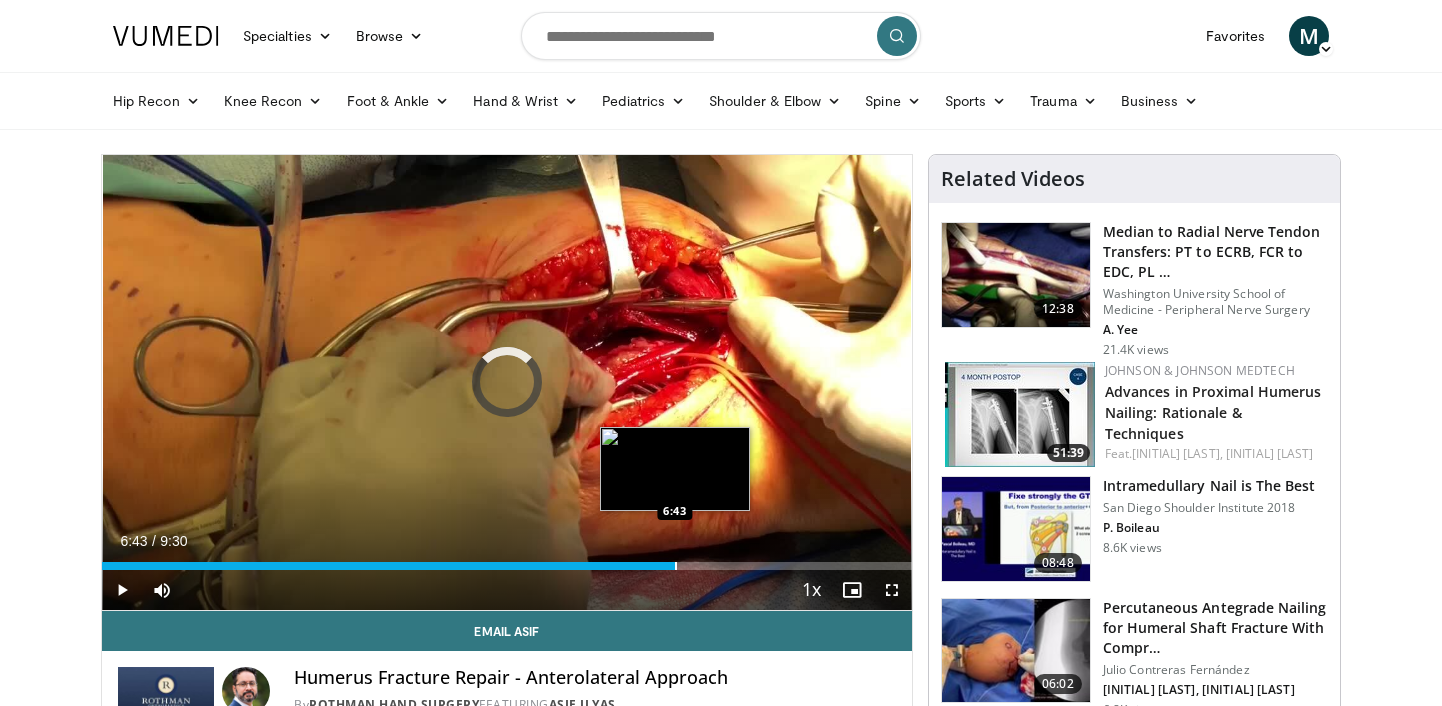 click at bounding box center (676, 566) 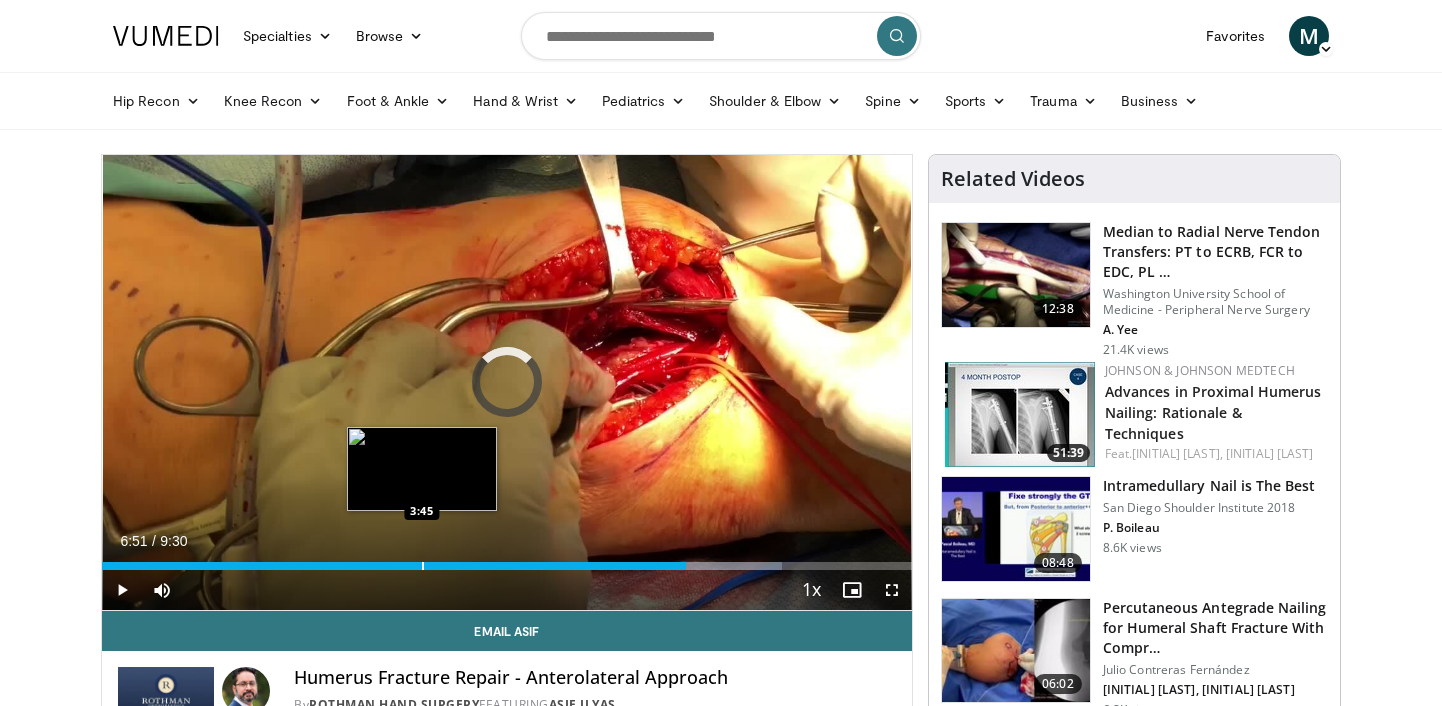 click at bounding box center (423, 566) 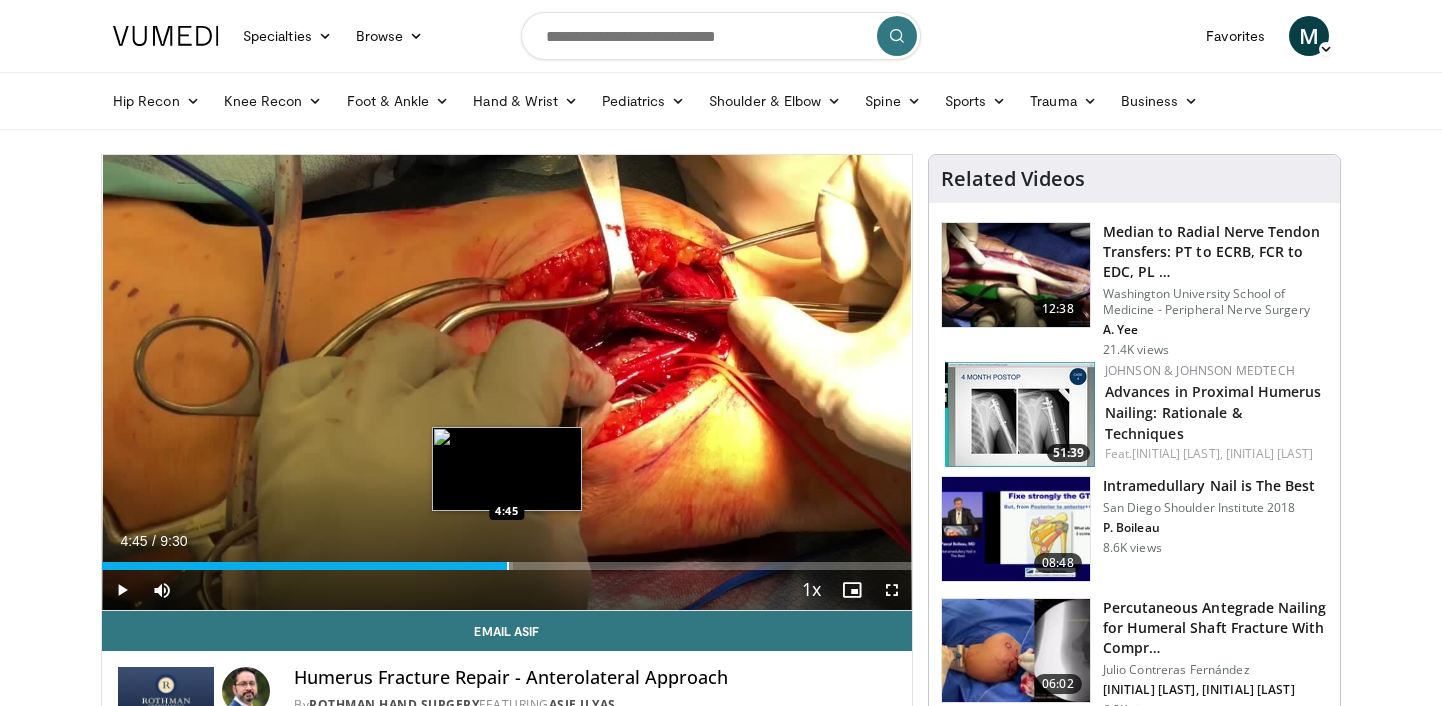 click at bounding box center [508, 566] 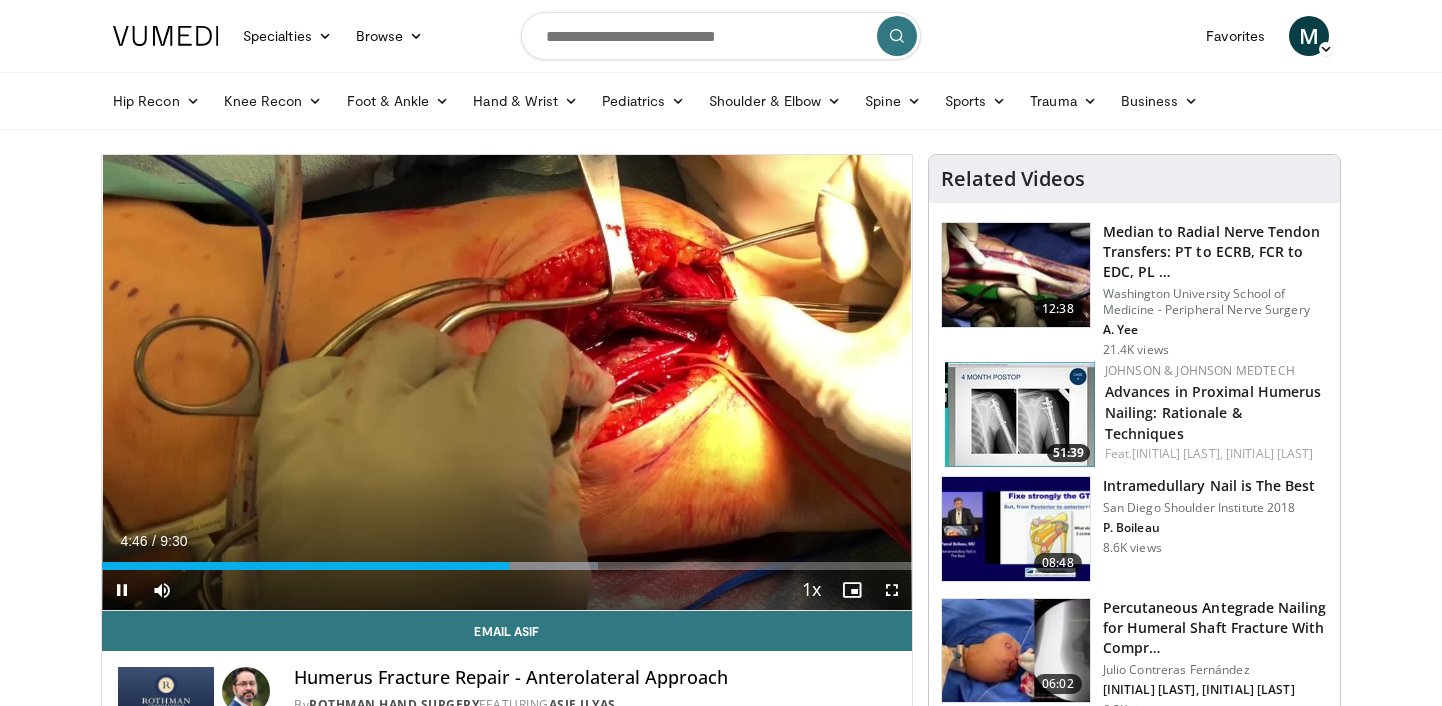 click on "Current Time  4:46 / Duration  9:30 Pause Skip Backward Skip Forward Mute Loaded :  61.22% 4:46 5:13 Stream Type  LIVE Seek to live, currently behind live LIVE   1x Playback Rate 0.5x 0.75x 1x , selected 1.25x 1.5x 1.75x 2x Chapters Chapters Descriptions descriptions off , selected Captions captions settings , opens captions settings dialog captions off , selected Audio Track en (Main) , selected Fullscreen Enable picture-in-picture mode" at bounding box center [507, 590] 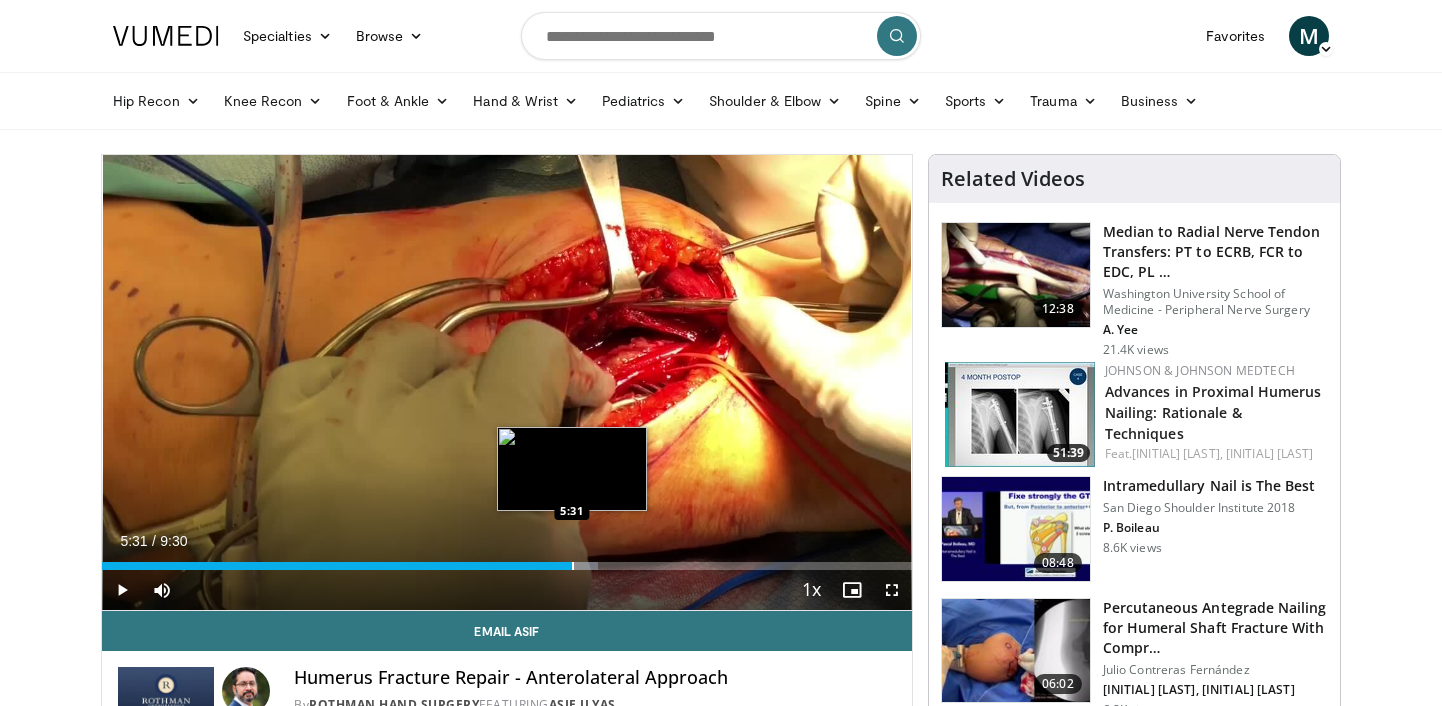 click at bounding box center [573, 566] 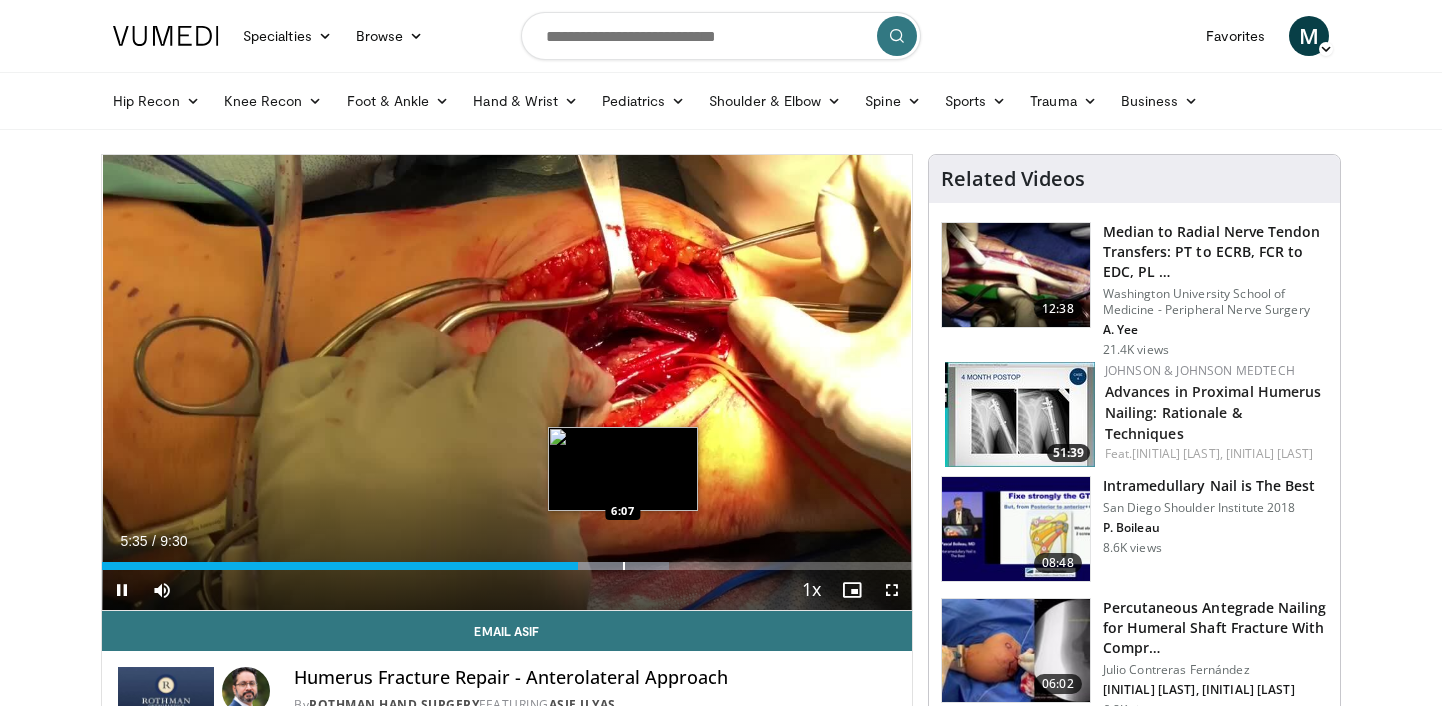 click on "Loaded :  69.97% 5:35 6:07" at bounding box center [507, 560] 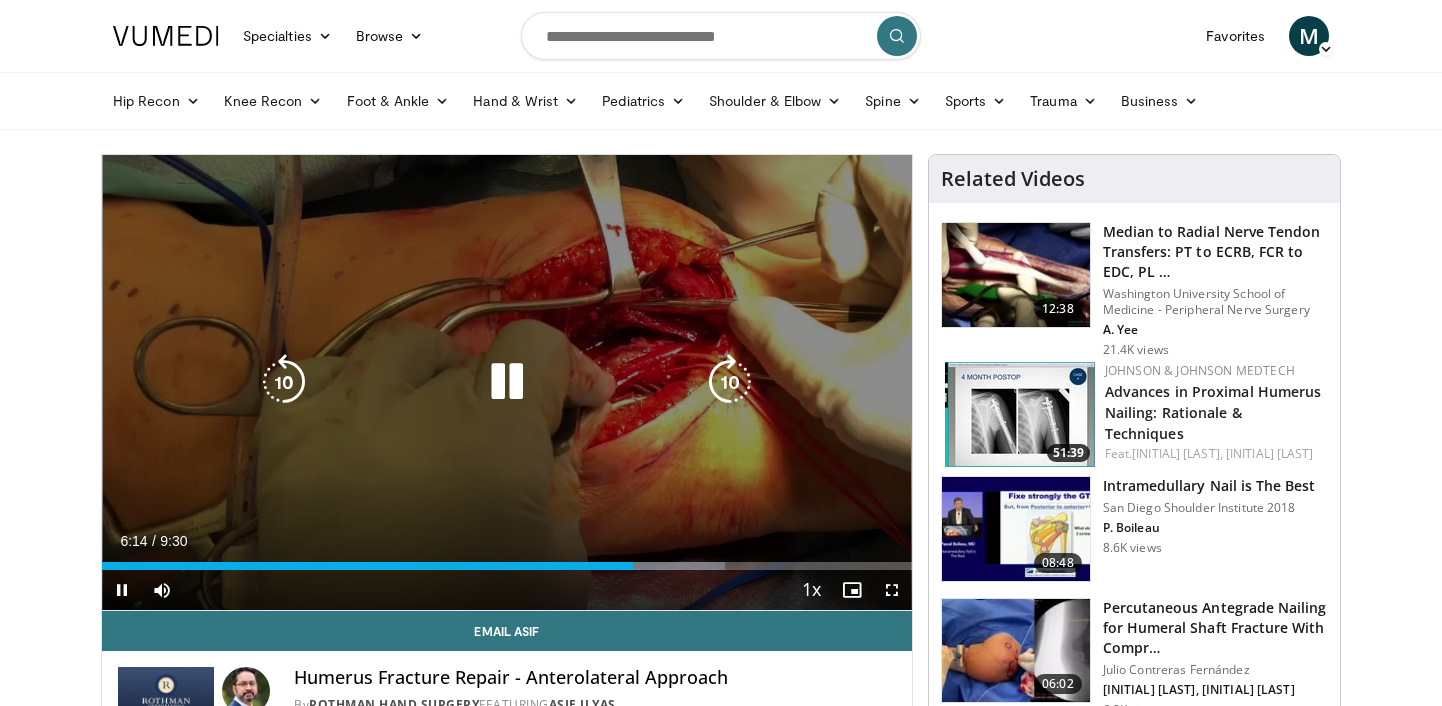click on "**********" at bounding box center [507, 383] 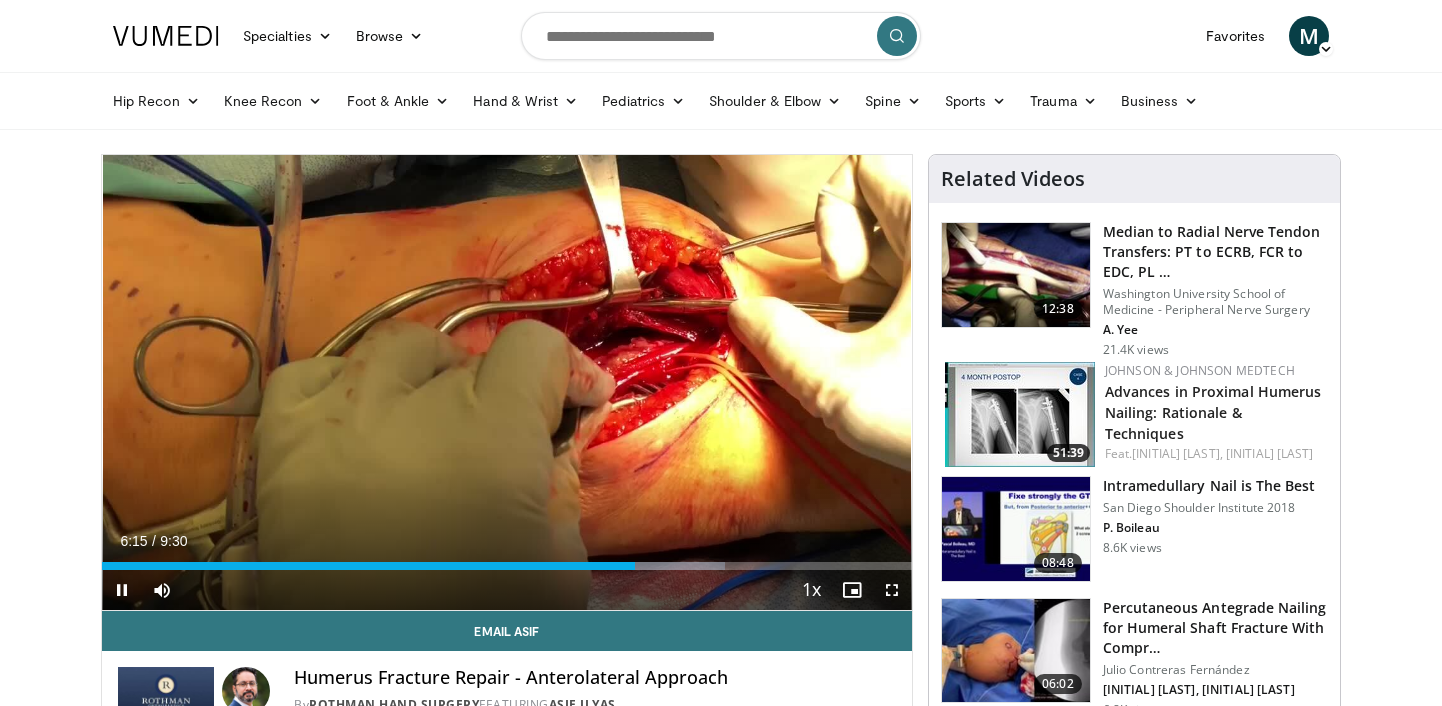 click on "Current Time  6:15 / Duration  9:30 Pause Skip Backward Skip Forward Mute Loaded :  76.96% 6:15 1:27 Stream Type  LIVE Seek to live, currently behind live LIVE   1x Playback Rate 0.5x 0.75x 1x , selected 1.25x 1.5x 1.75x 2x Chapters Chapters Descriptions descriptions off , selected Captions captions settings , opens captions settings dialog captions off , selected Audio Track en (Main) , selected Fullscreen Enable picture-in-picture mode" at bounding box center (507, 590) 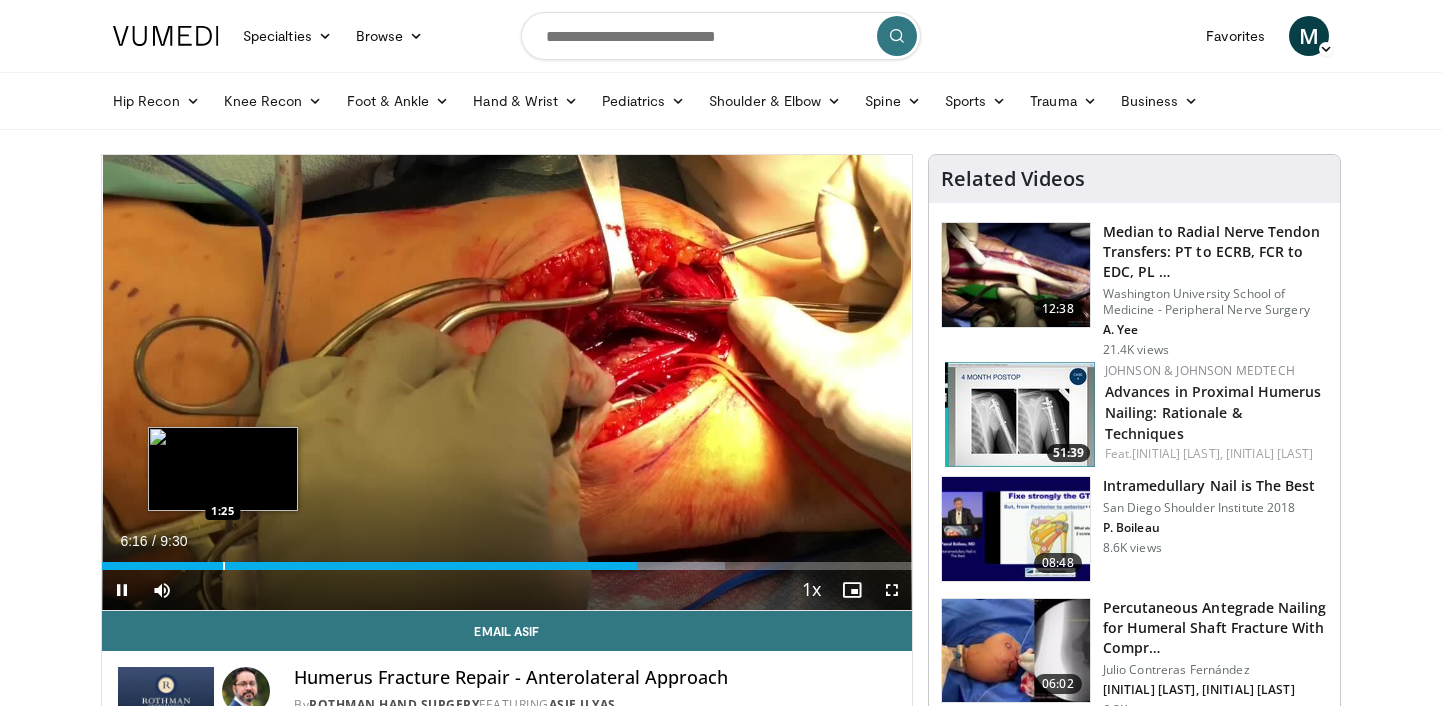 click at bounding box center (224, 566) 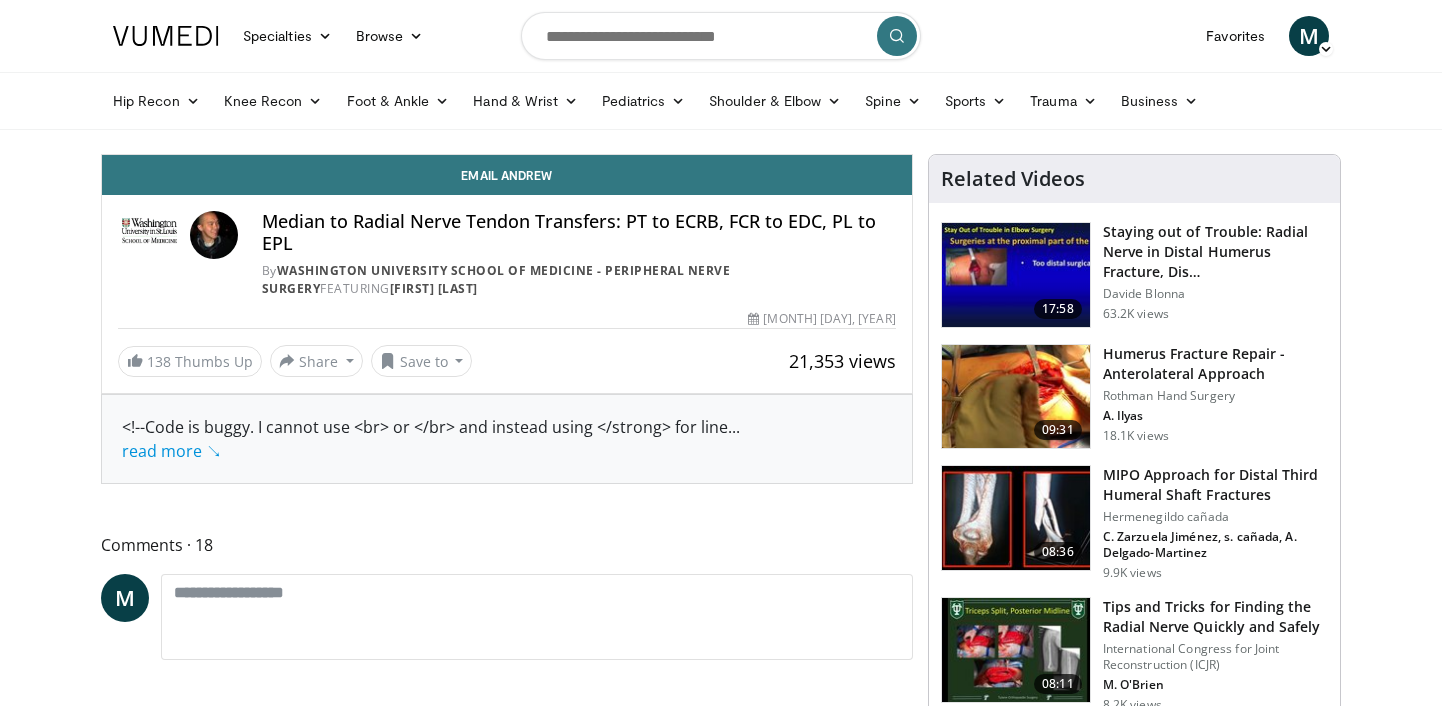 scroll, scrollTop: 0, scrollLeft: 0, axis: both 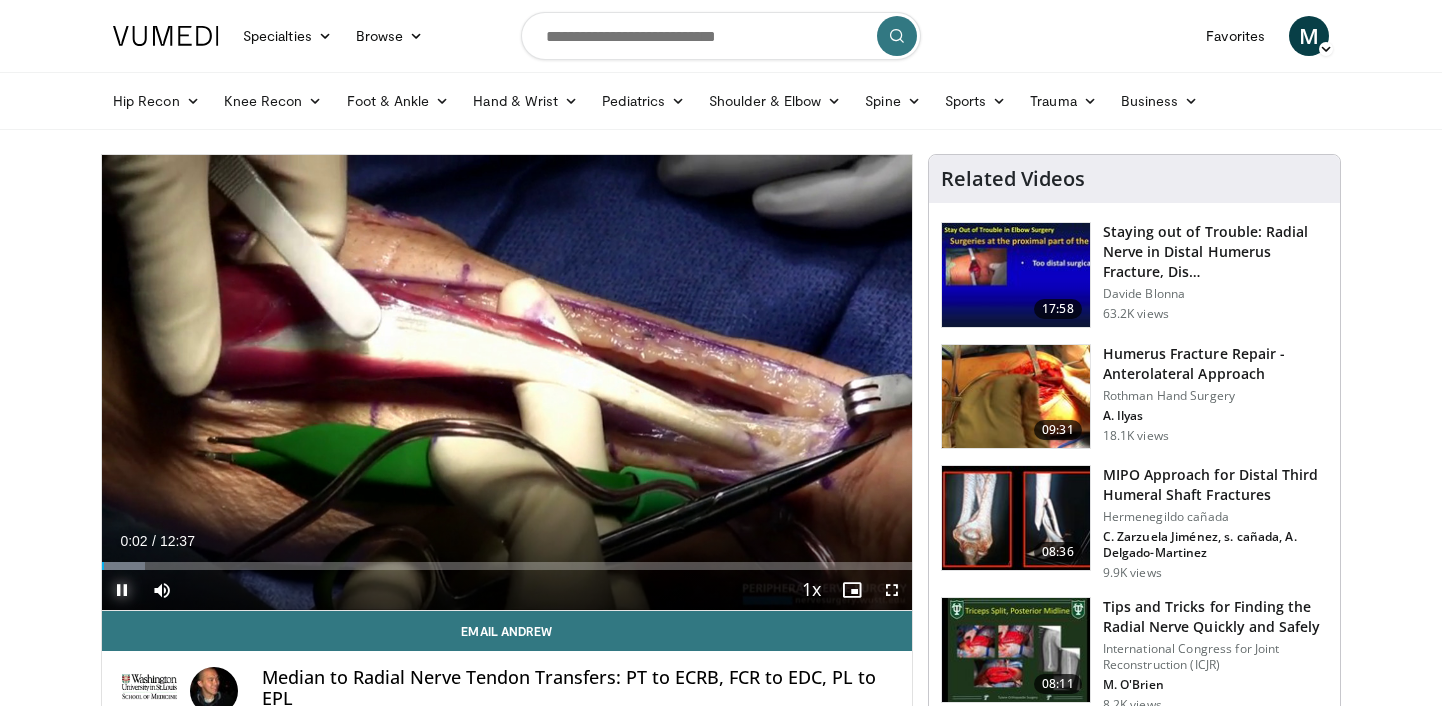 click at bounding box center [122, 590] 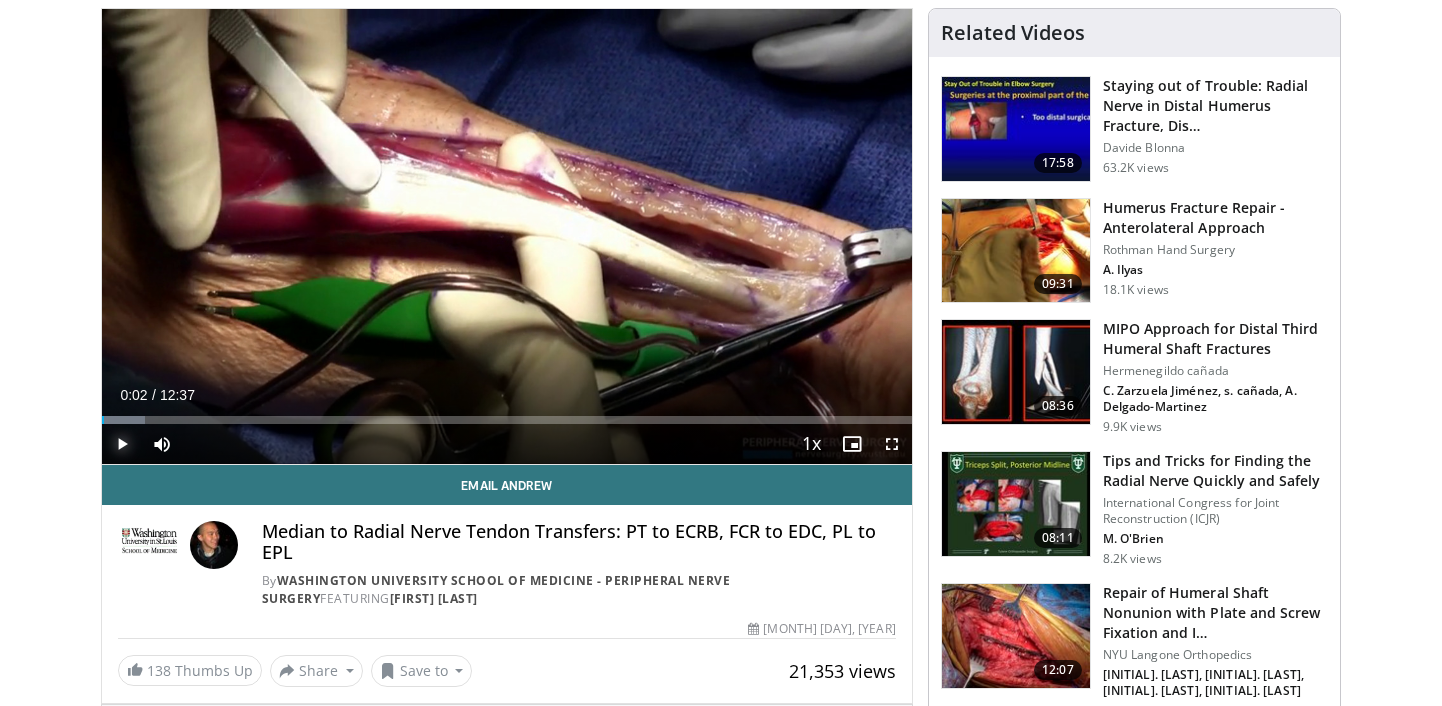 scroll, scrollTop: 142, scrollLeft: 0, axis: vertical 